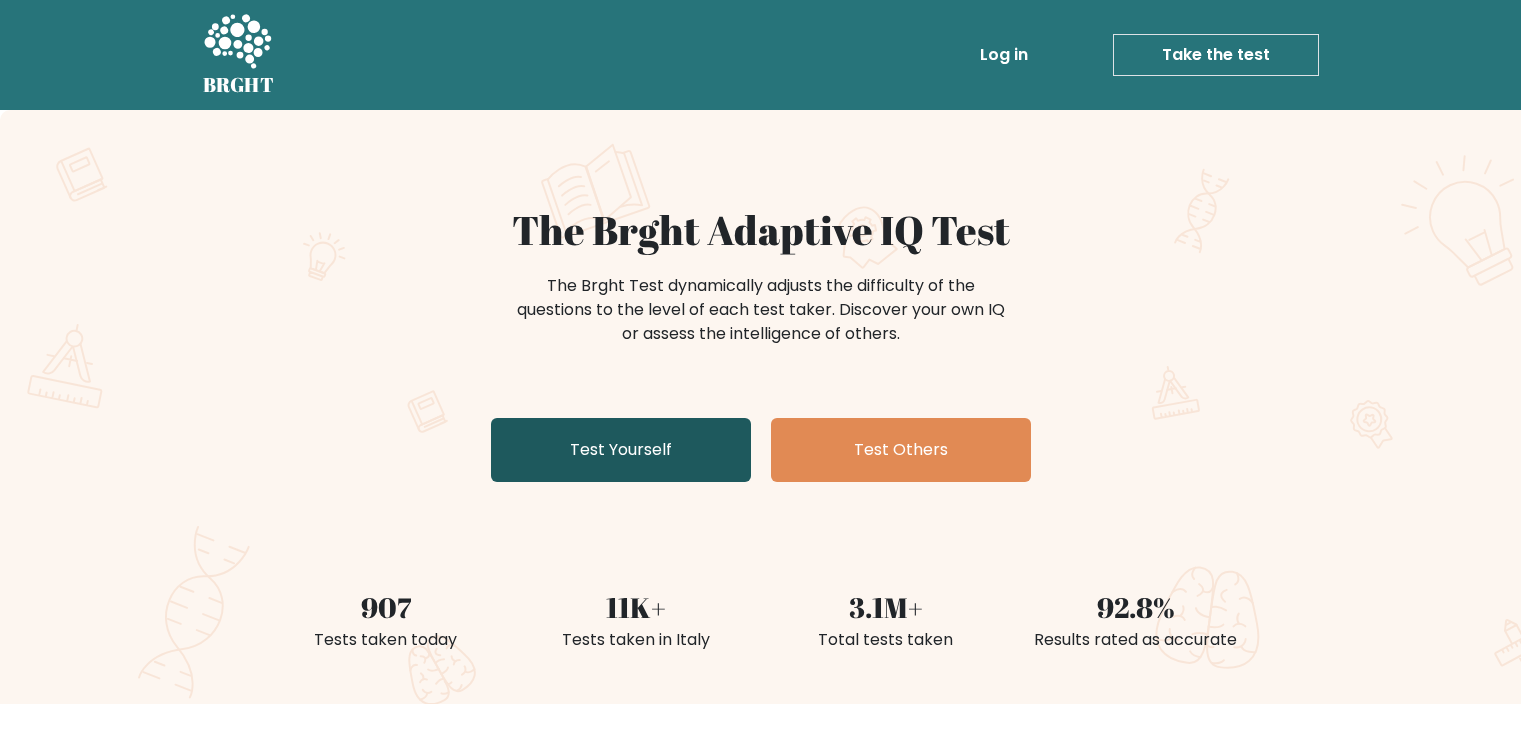 scroll, scrollTop: 0, scrollLeft: 0, axis: both 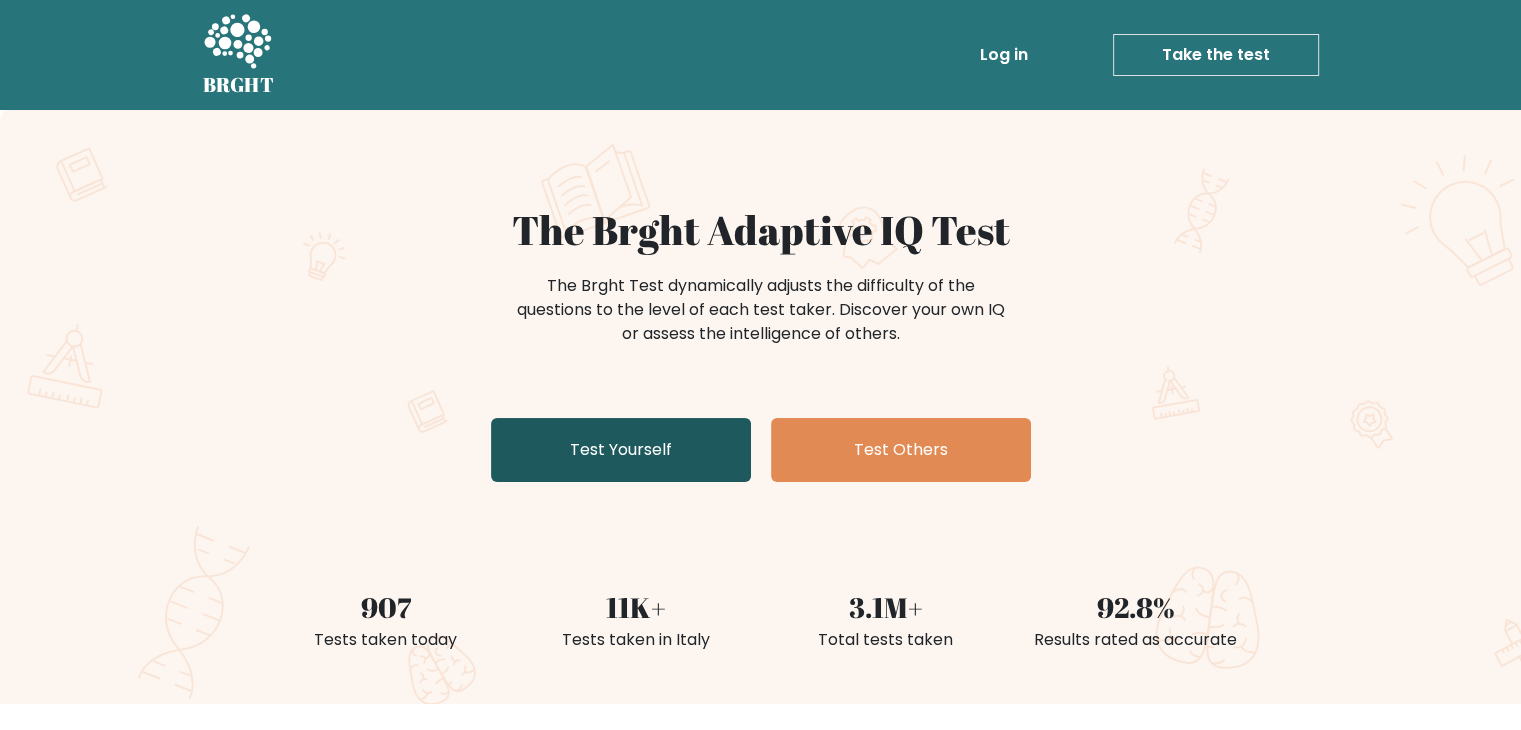drag, startPoint x: 0, startPoint y: 0, endPoint x: 676, endPoint y: 477, distance: 827.34814 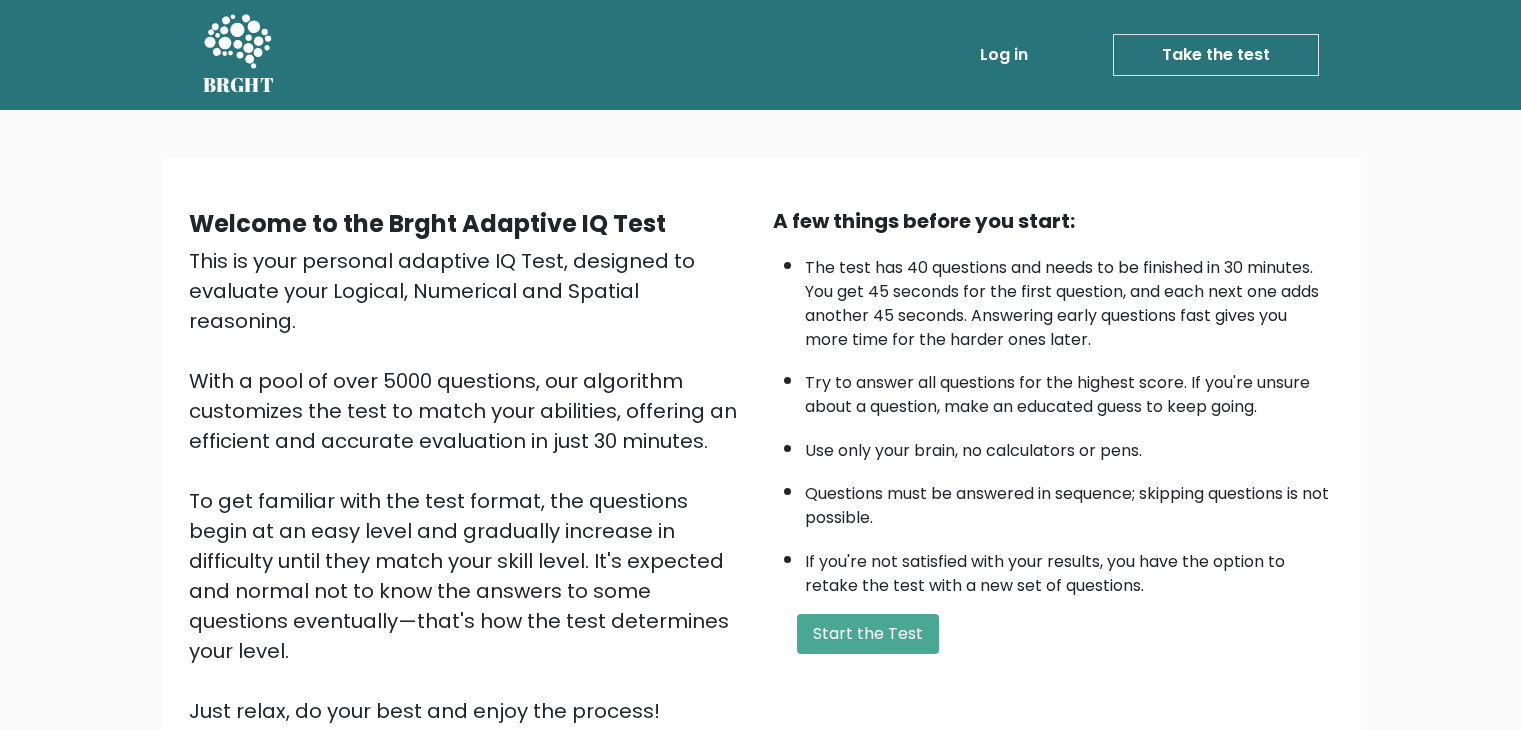 scroll, scrollTop: 0, scrollLeft: 0, axis: both 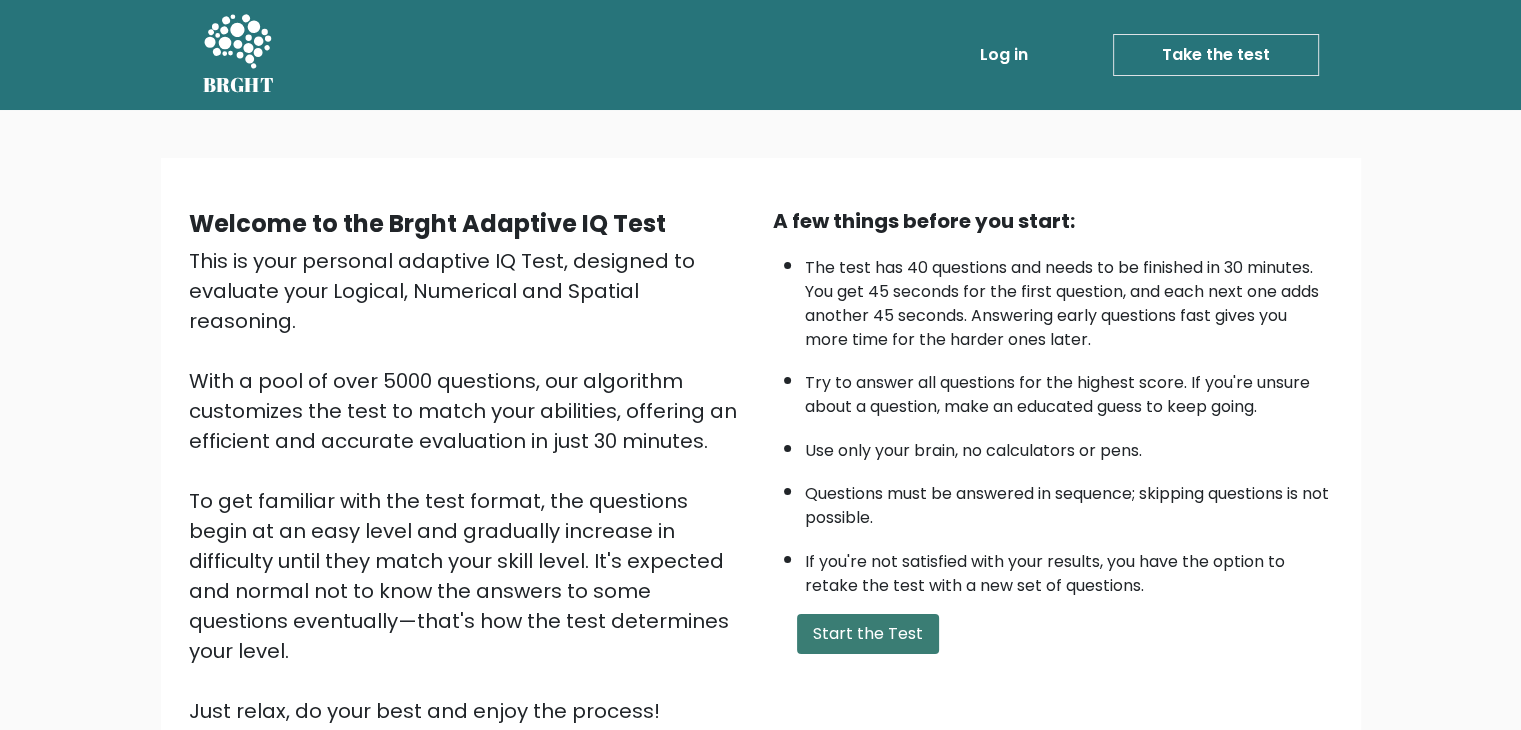 click on "Start the Test" at bounding box center [868, 634] 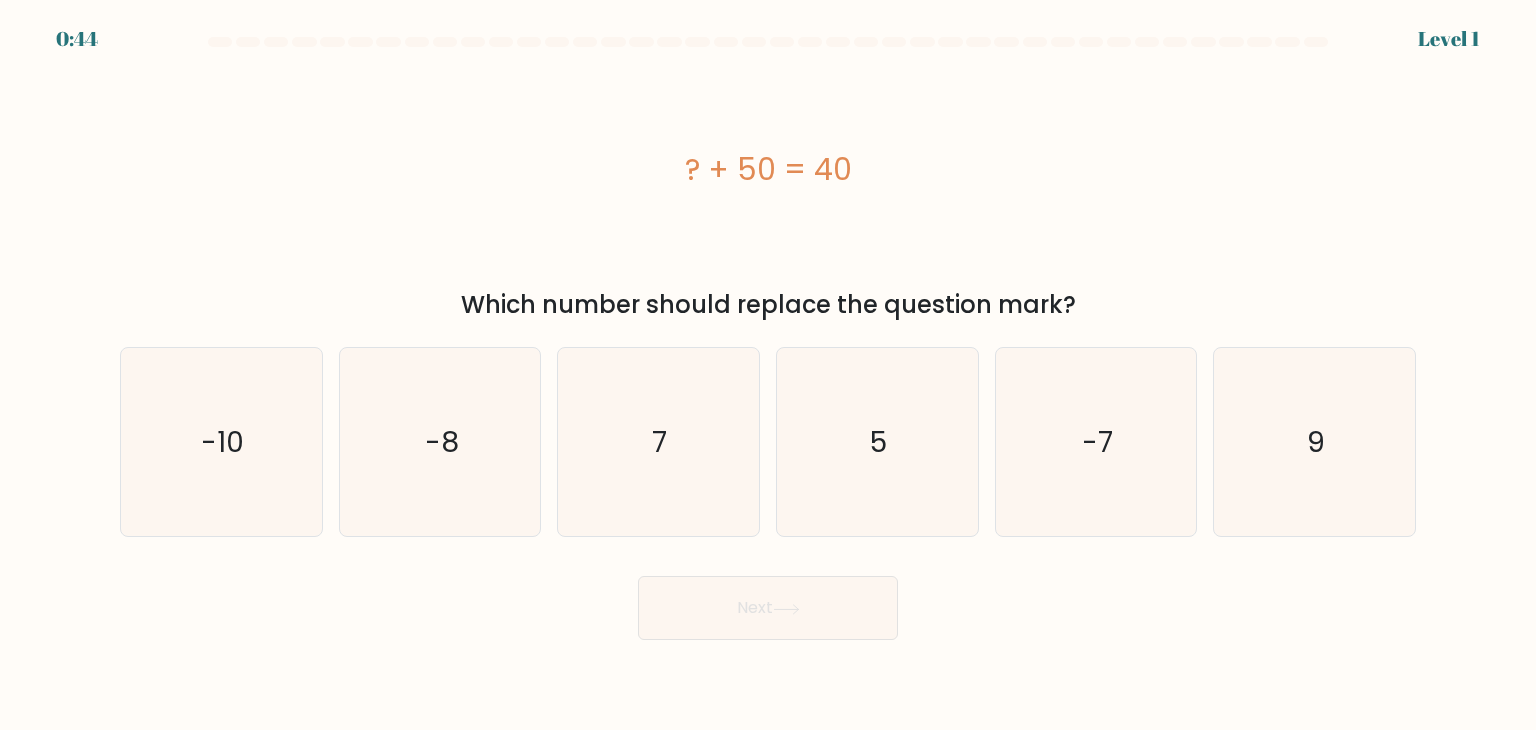 scroll, scrollTop: 0, scrollLeft: 0, axis: both 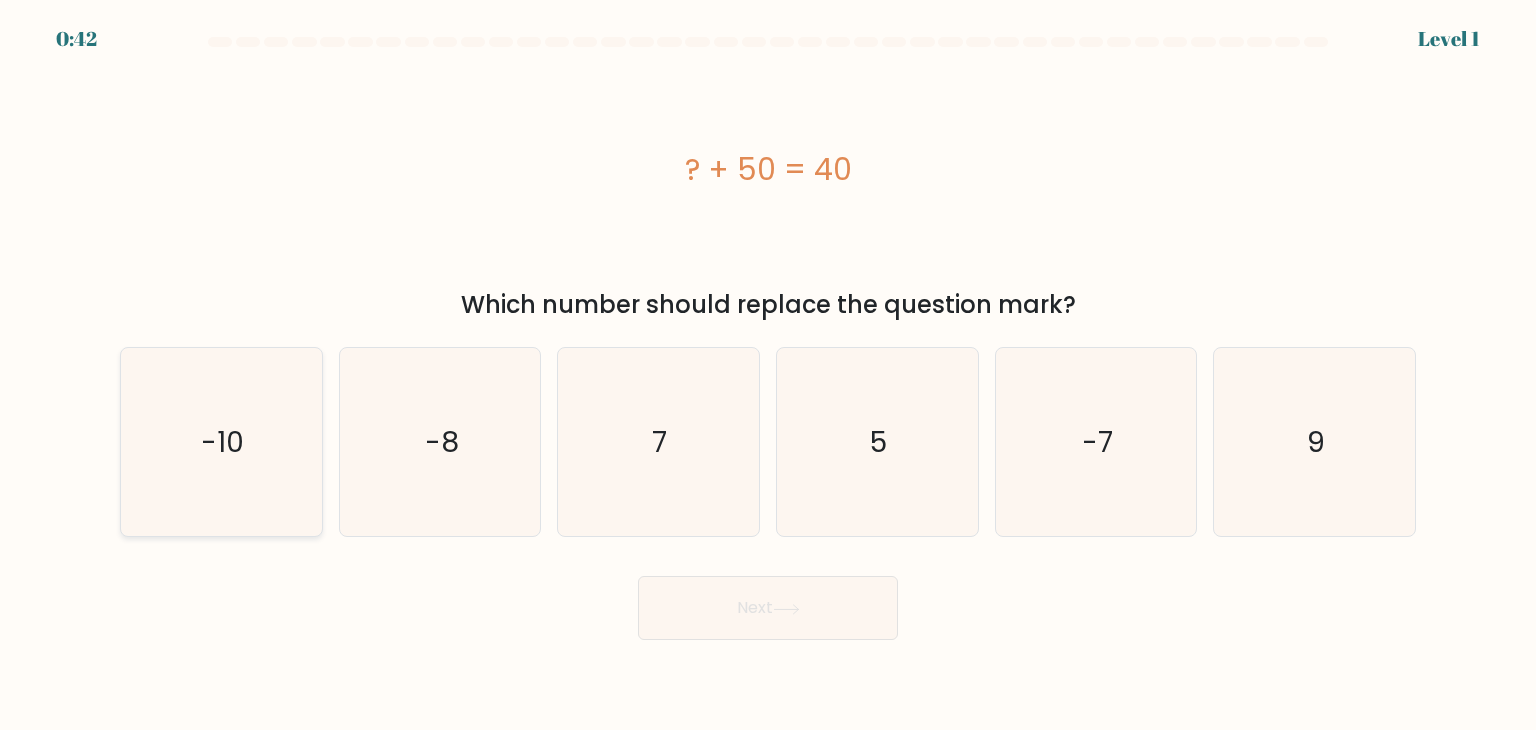click on "-10" 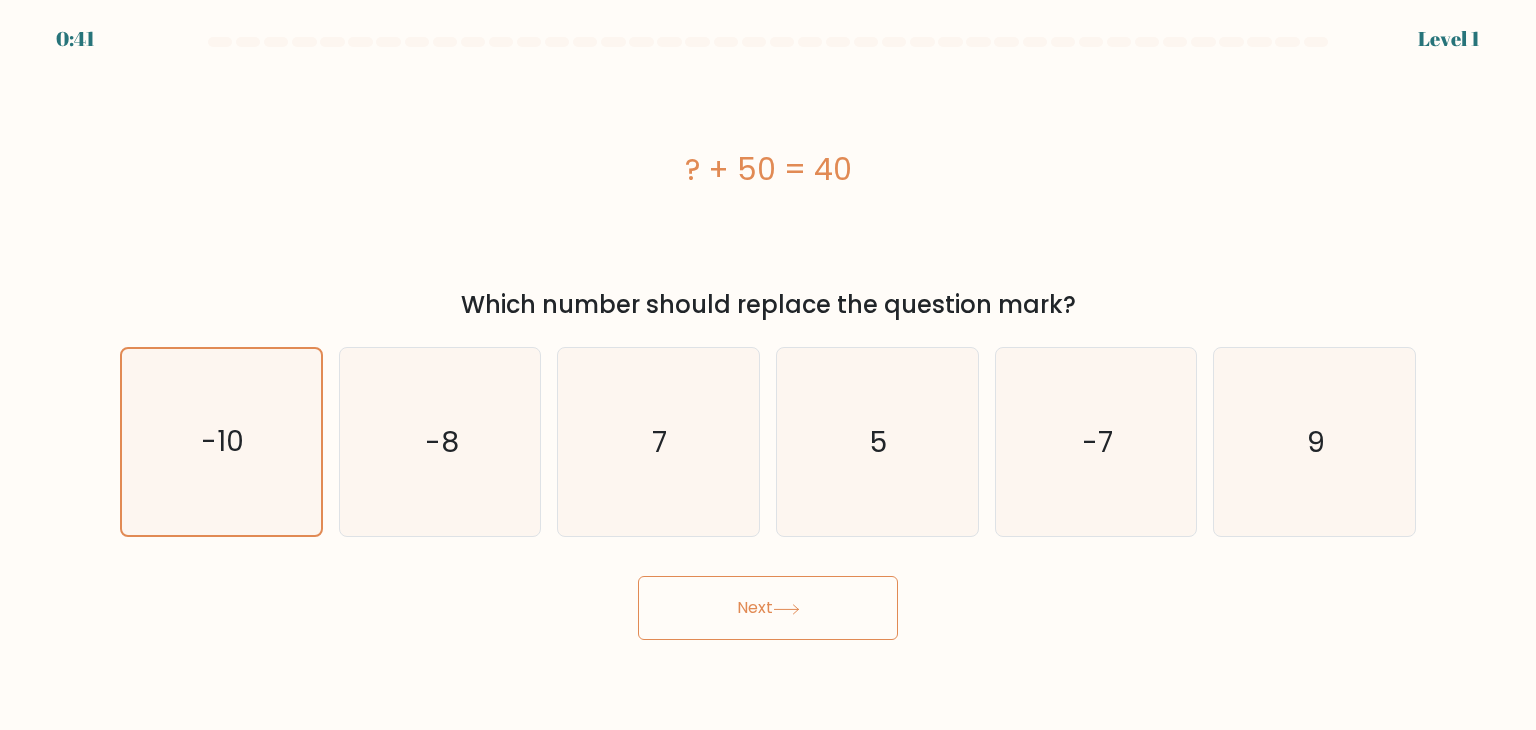 click on "Next" at bounding box center (768, 608) 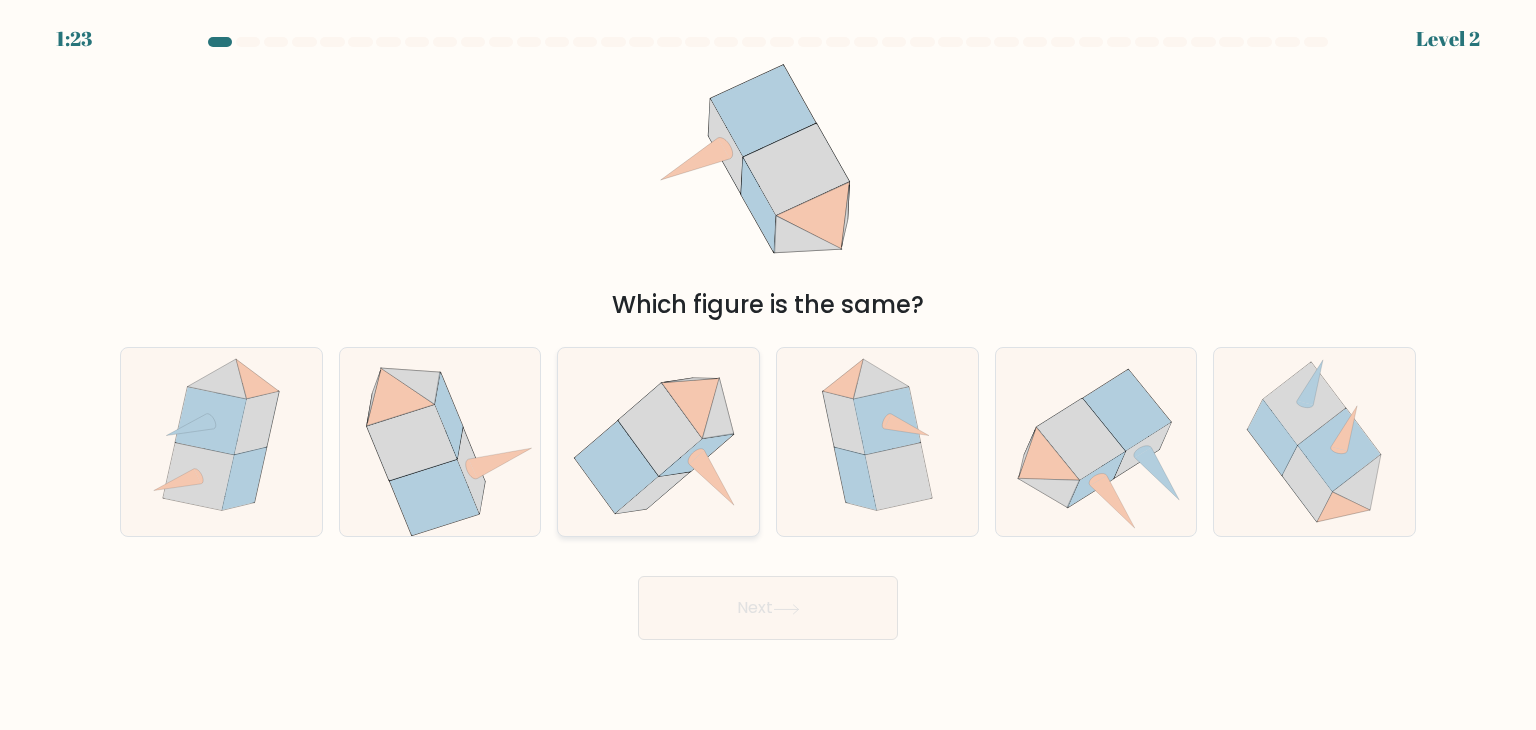 click 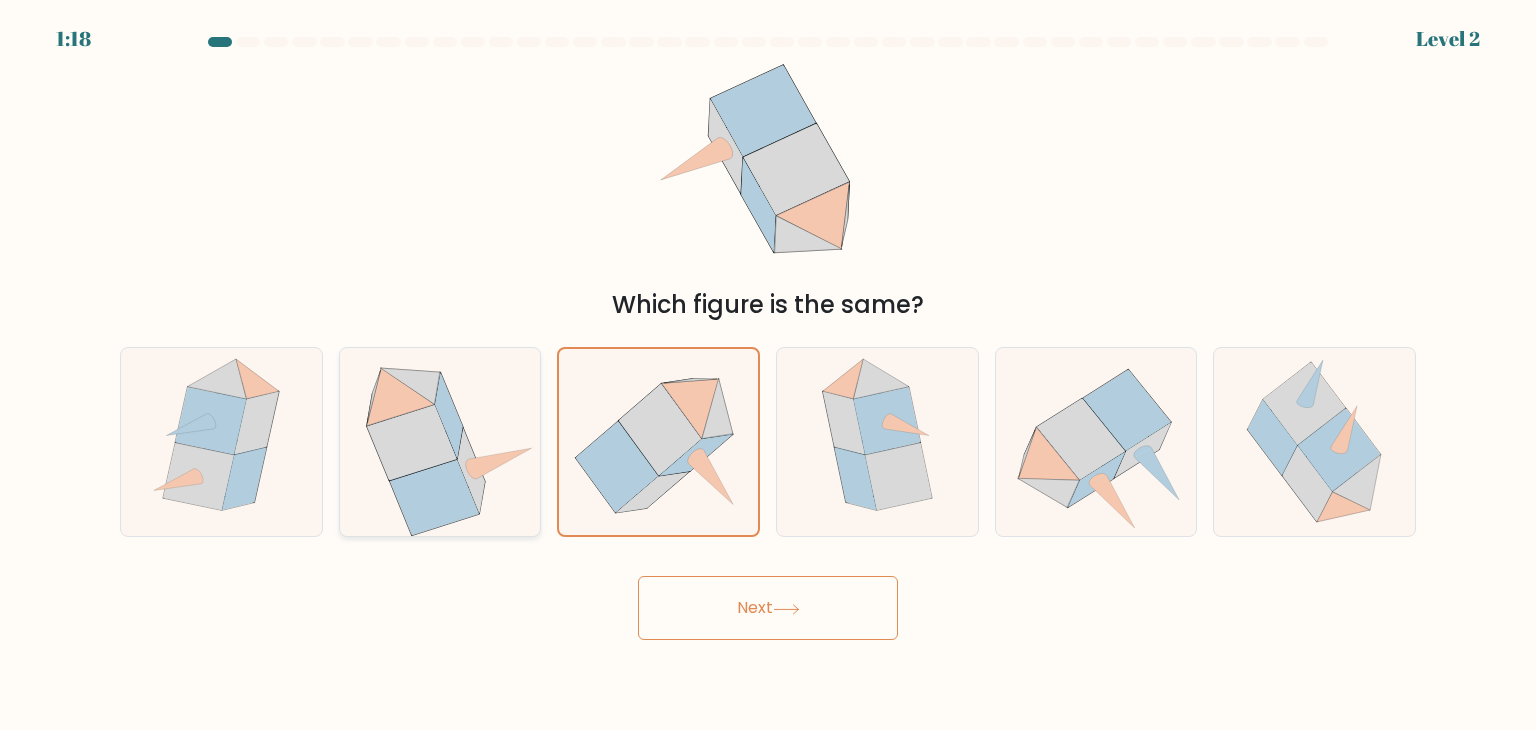 click 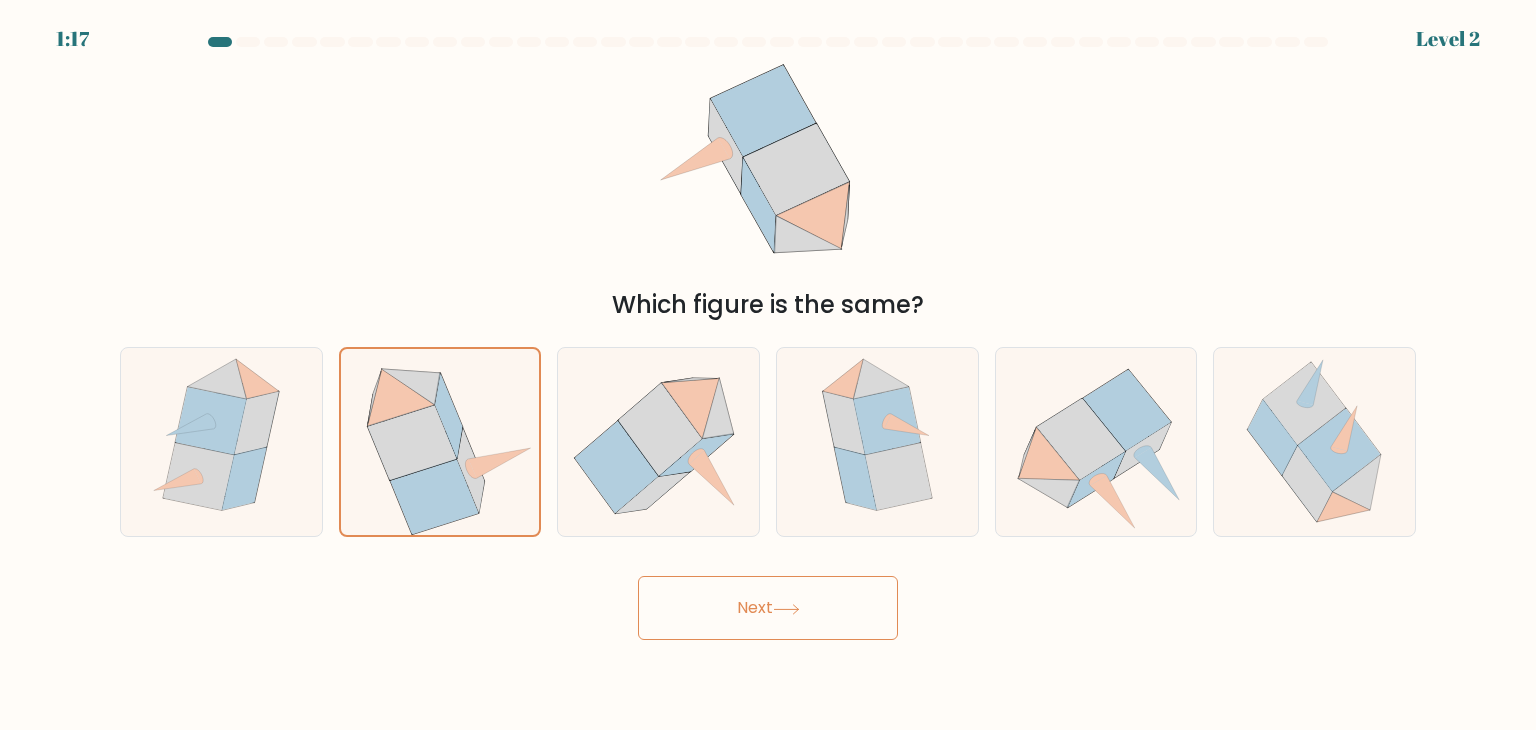 click on "Next" at bounding box center [768, 608] 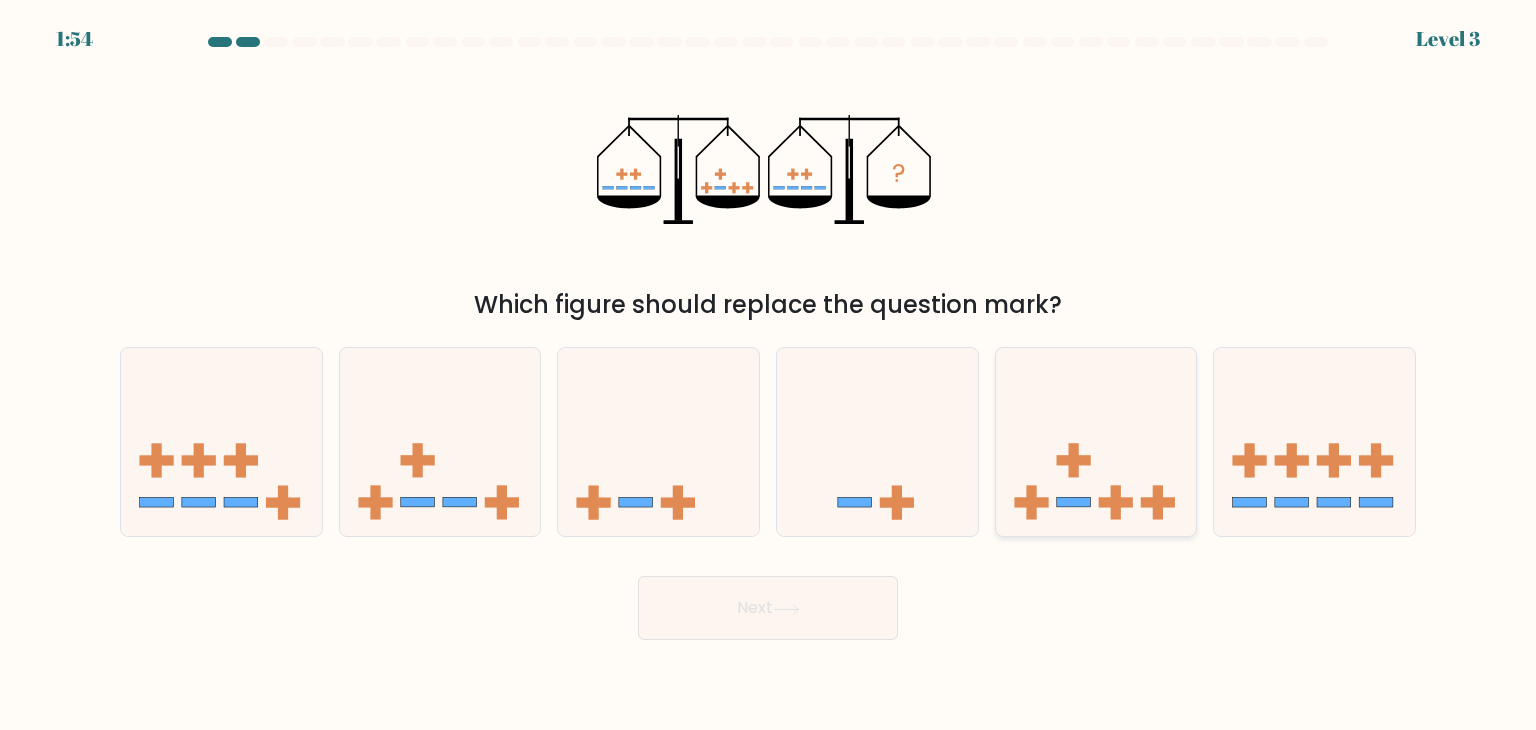 click 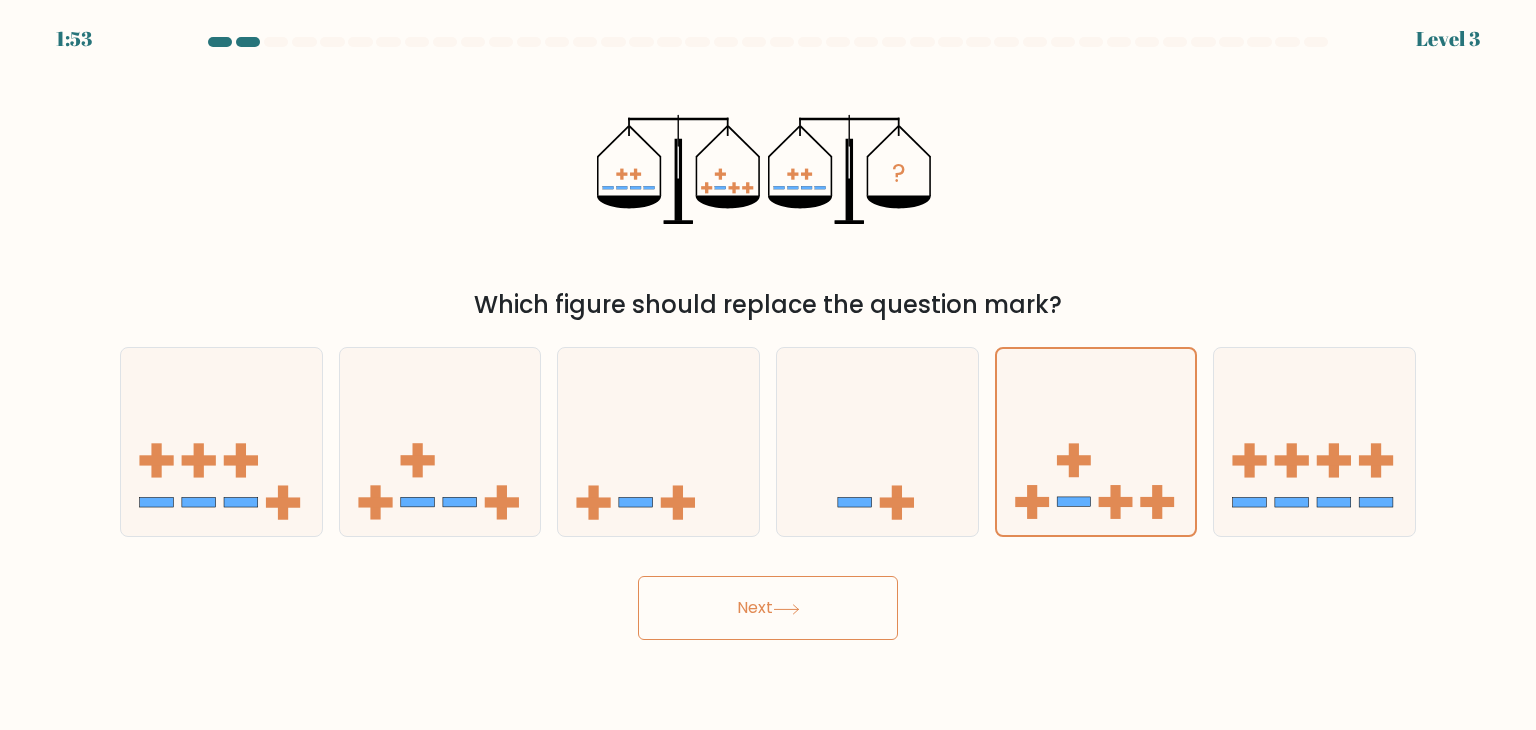click on "Next" at bounding box center (768, 608) 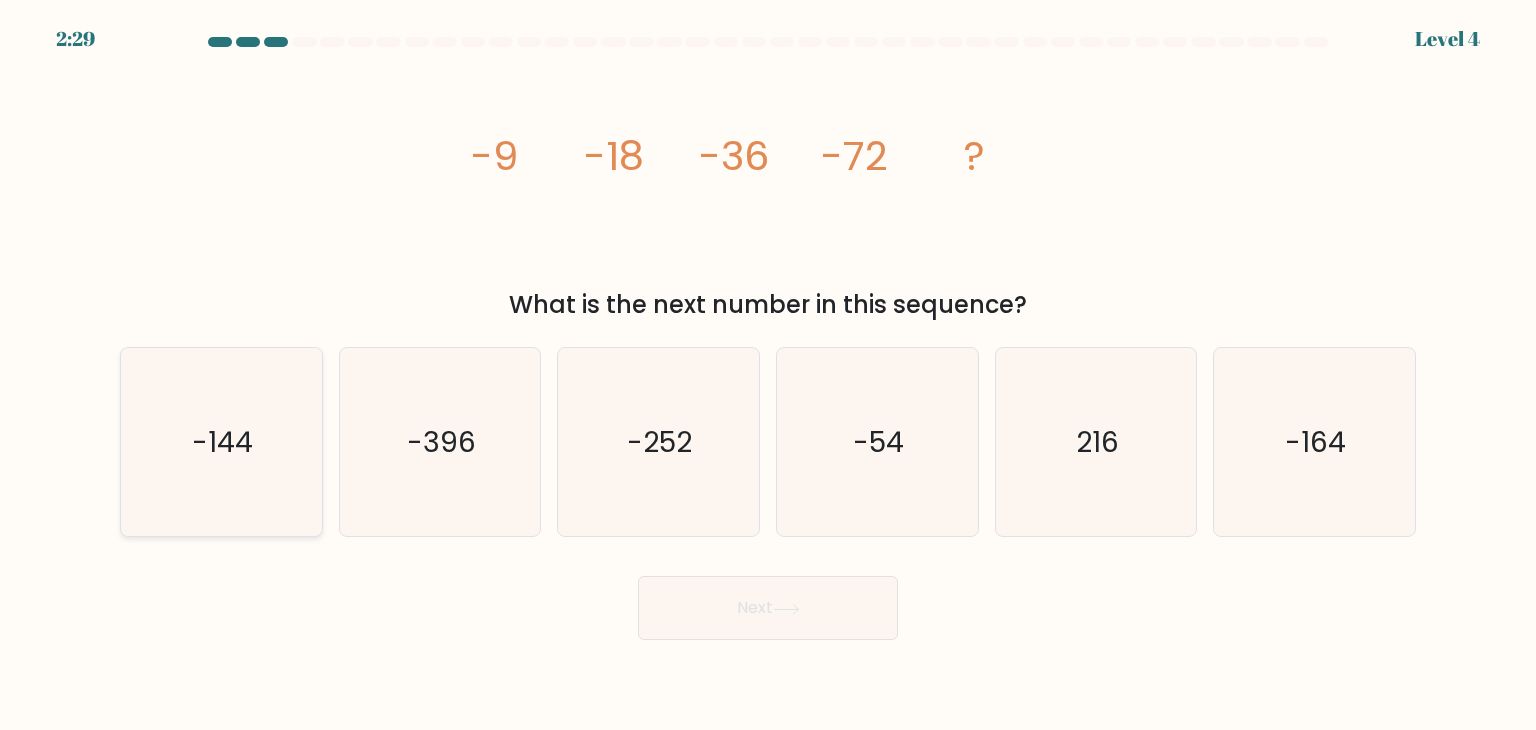 click on "-144" 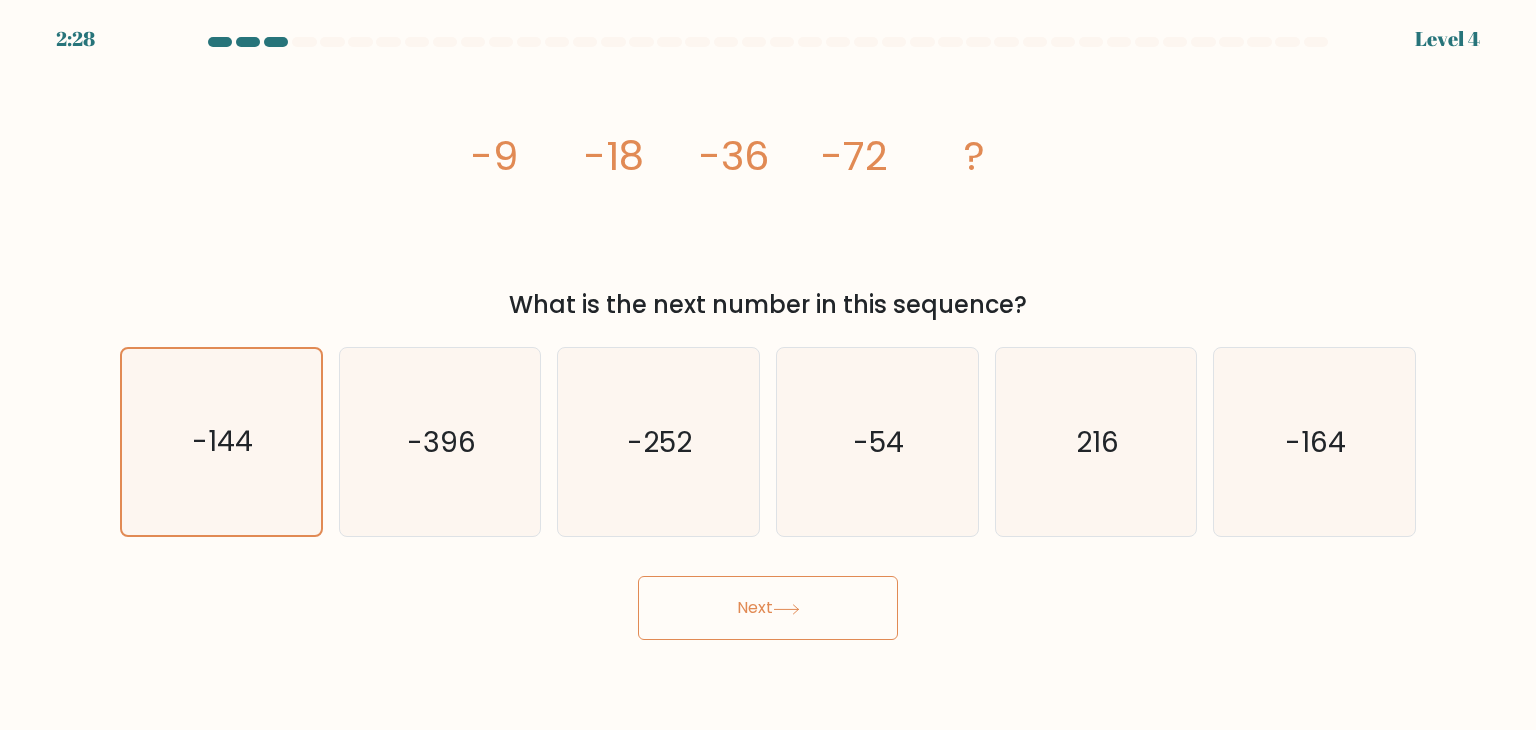 click on "Next" at bounding box center (768, 608) 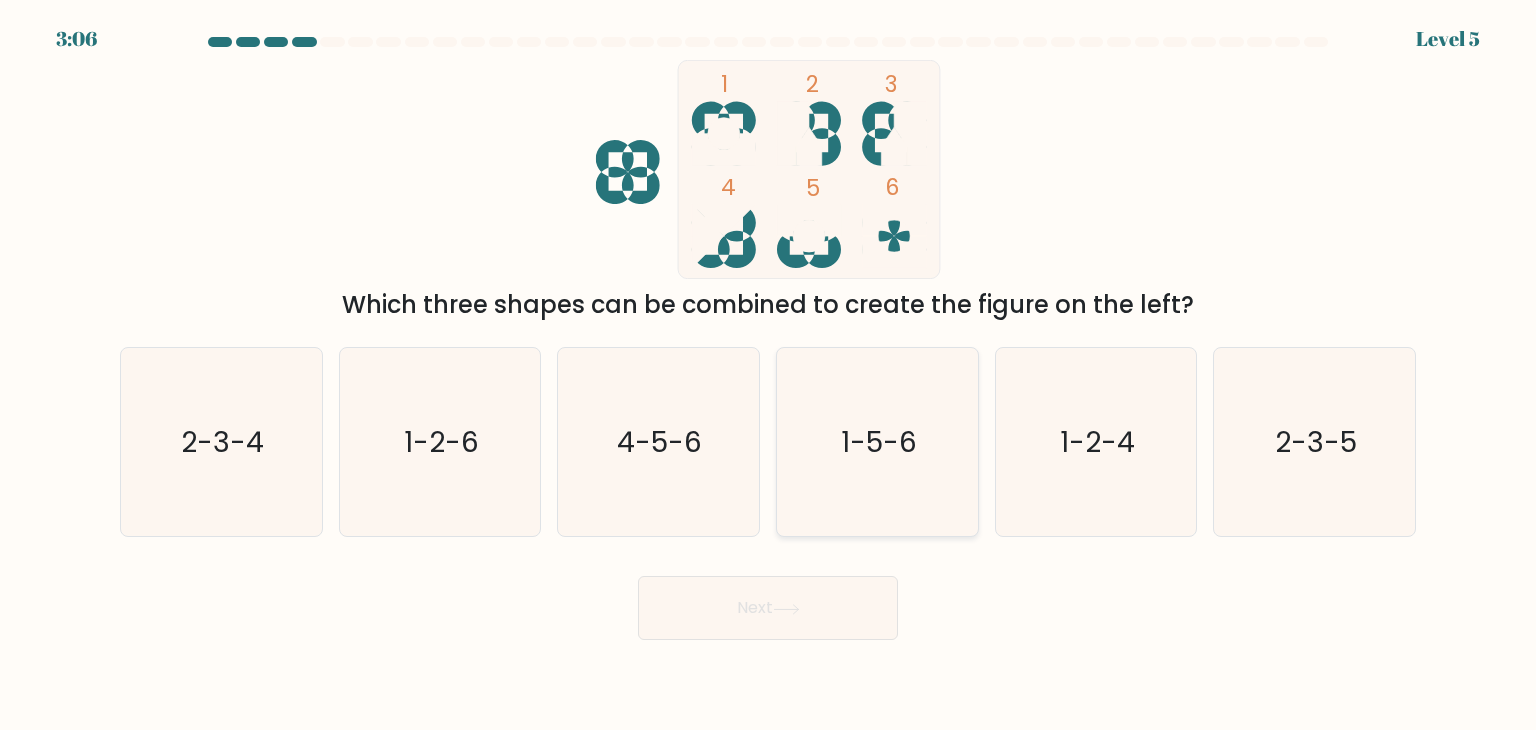 click on "1-5-6" 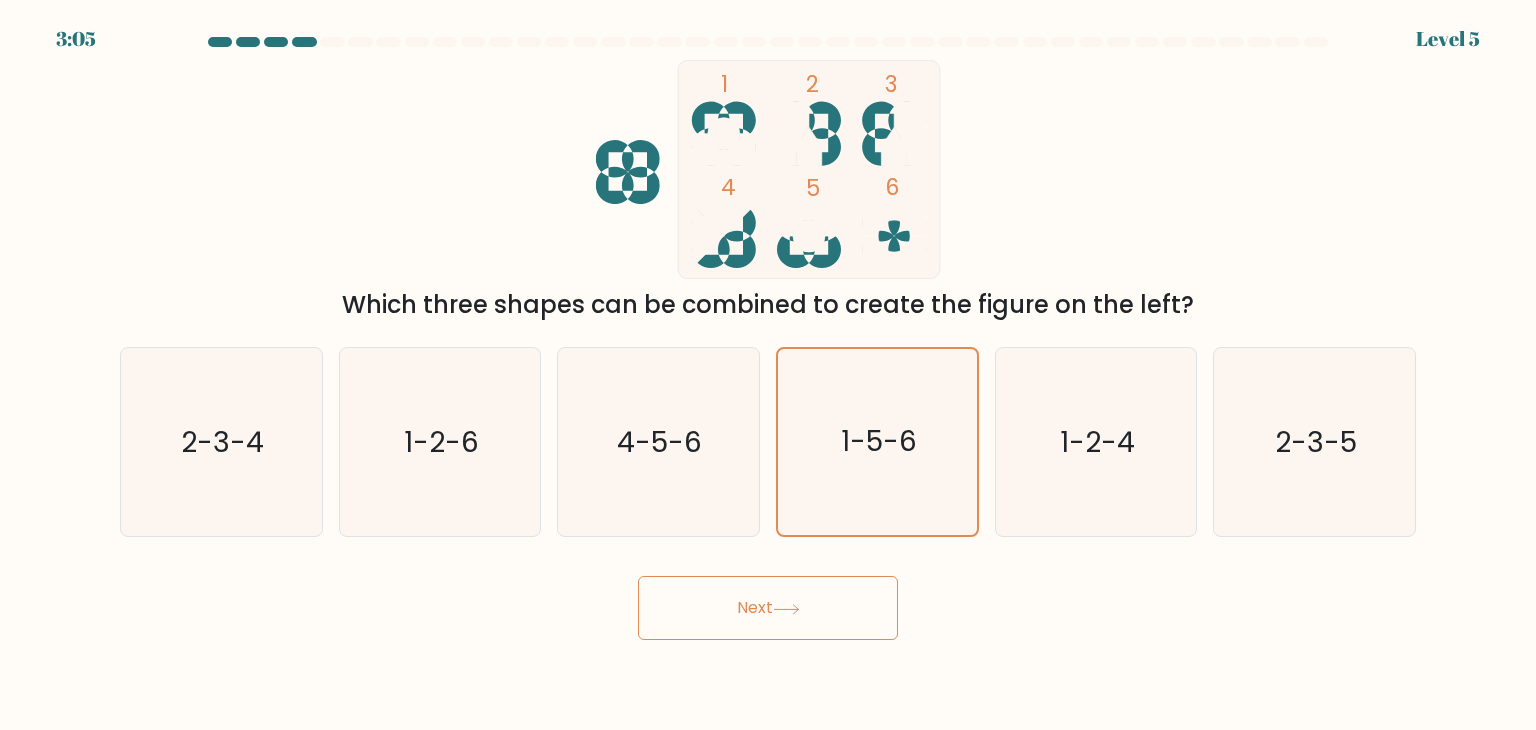 click on "Next" at bounding box center [768, 608] 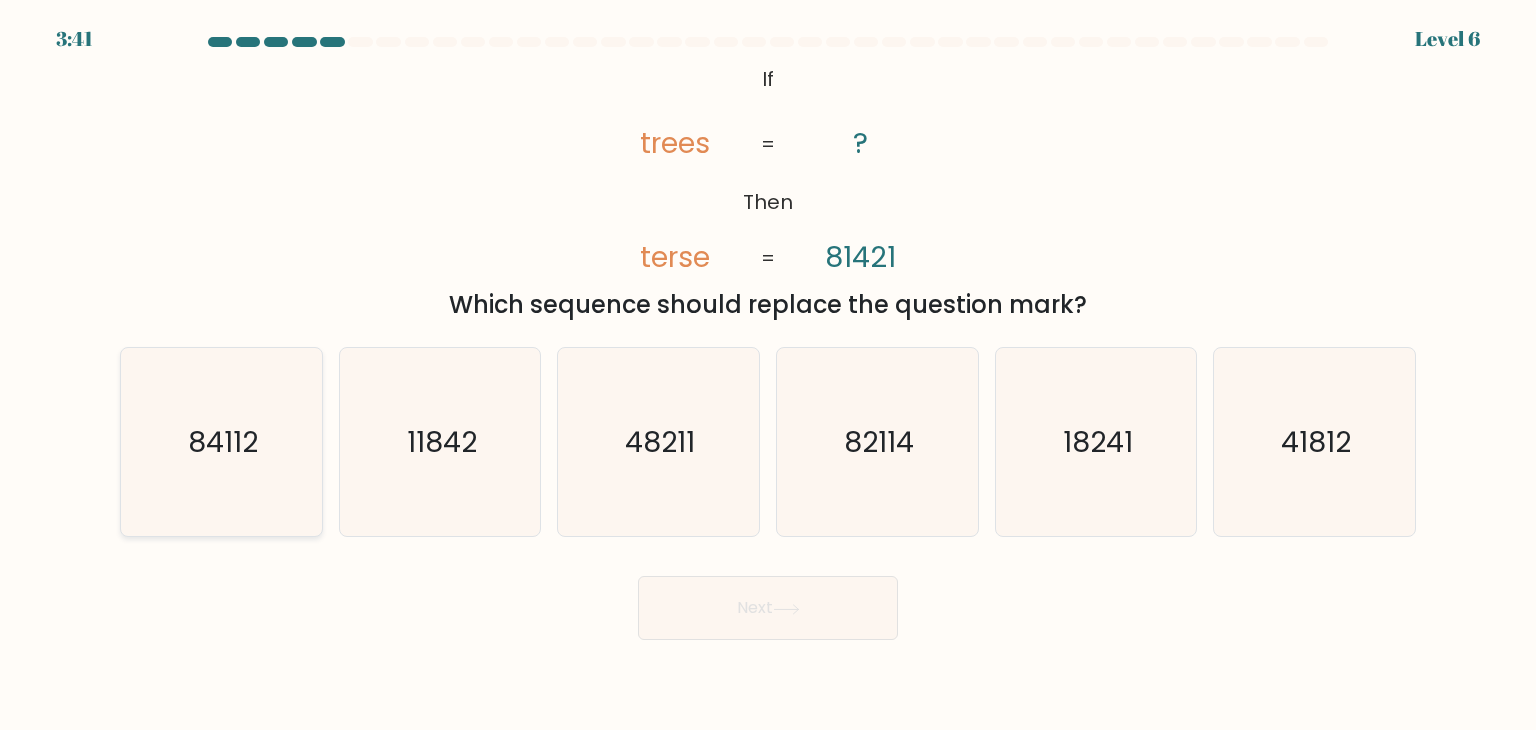 click on "84112" 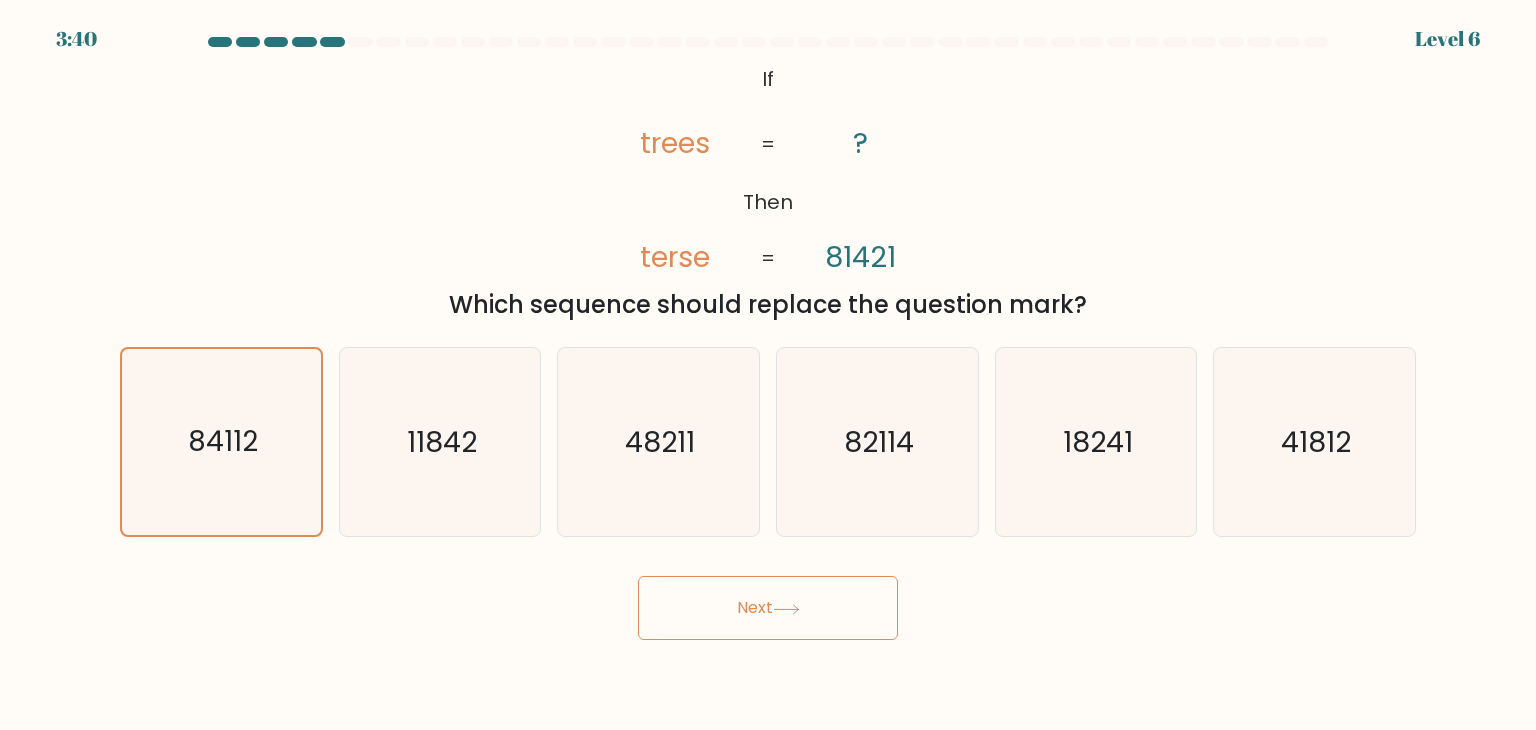 click on "Next" at bounding box center [768, 608] 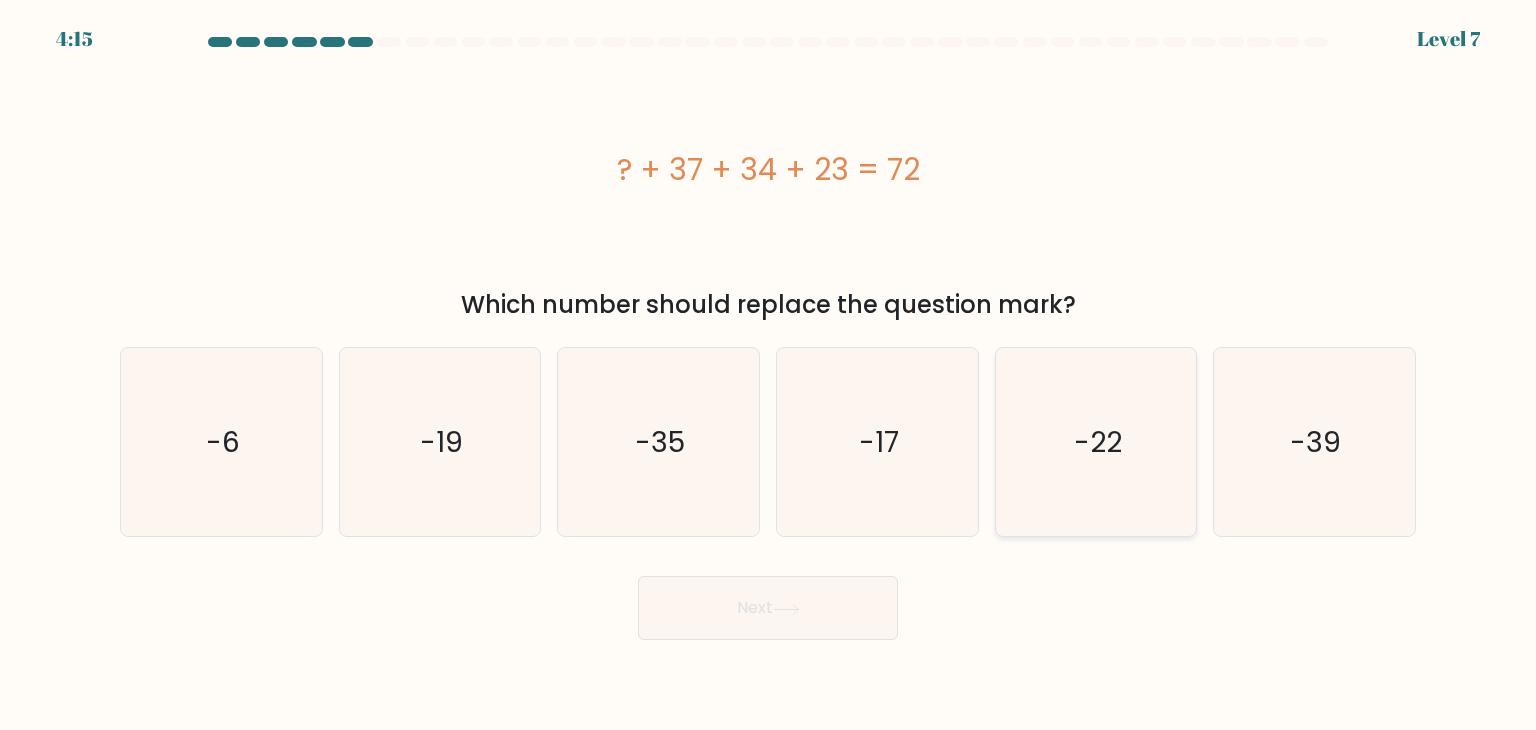 click on "-22" 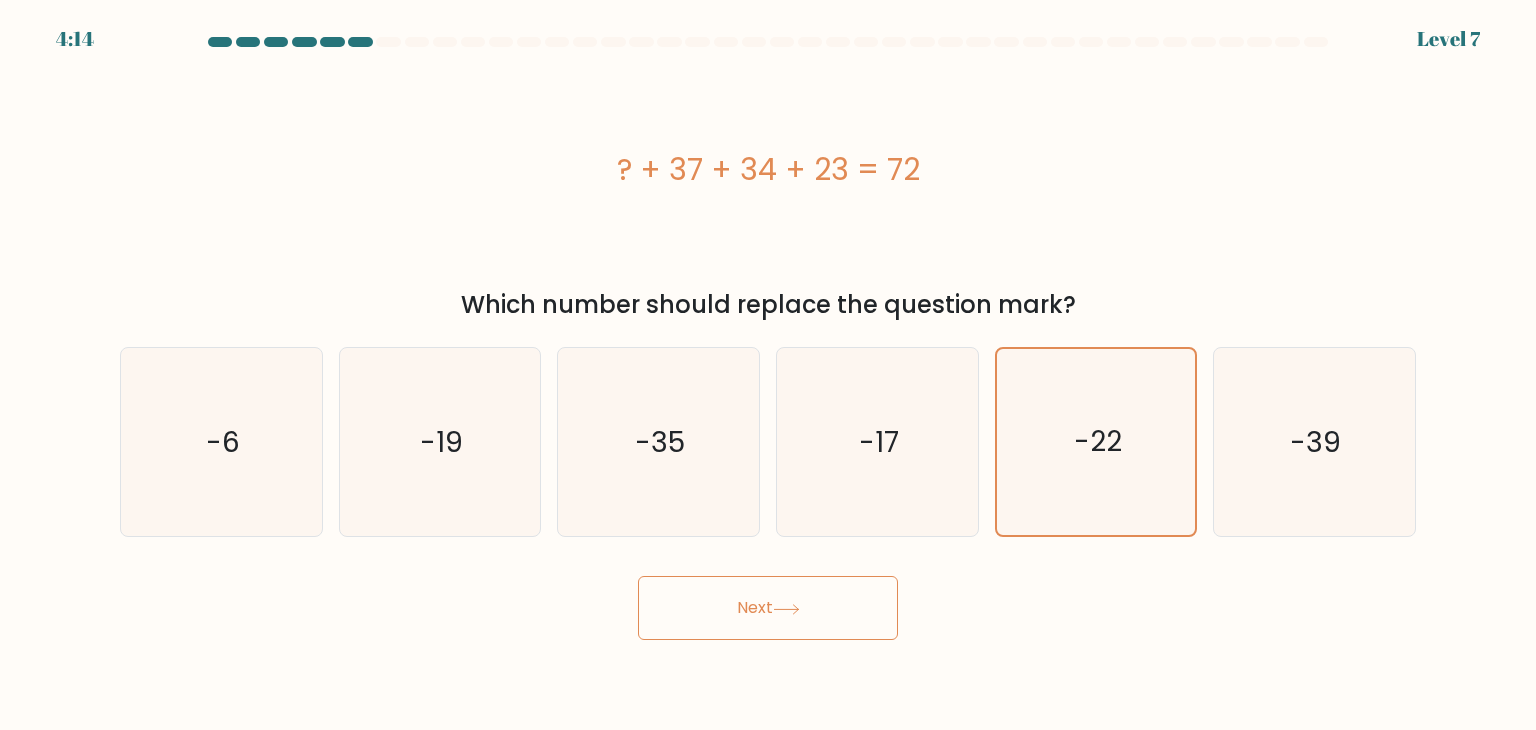 click on "Next" at bounding box center (768, 608) 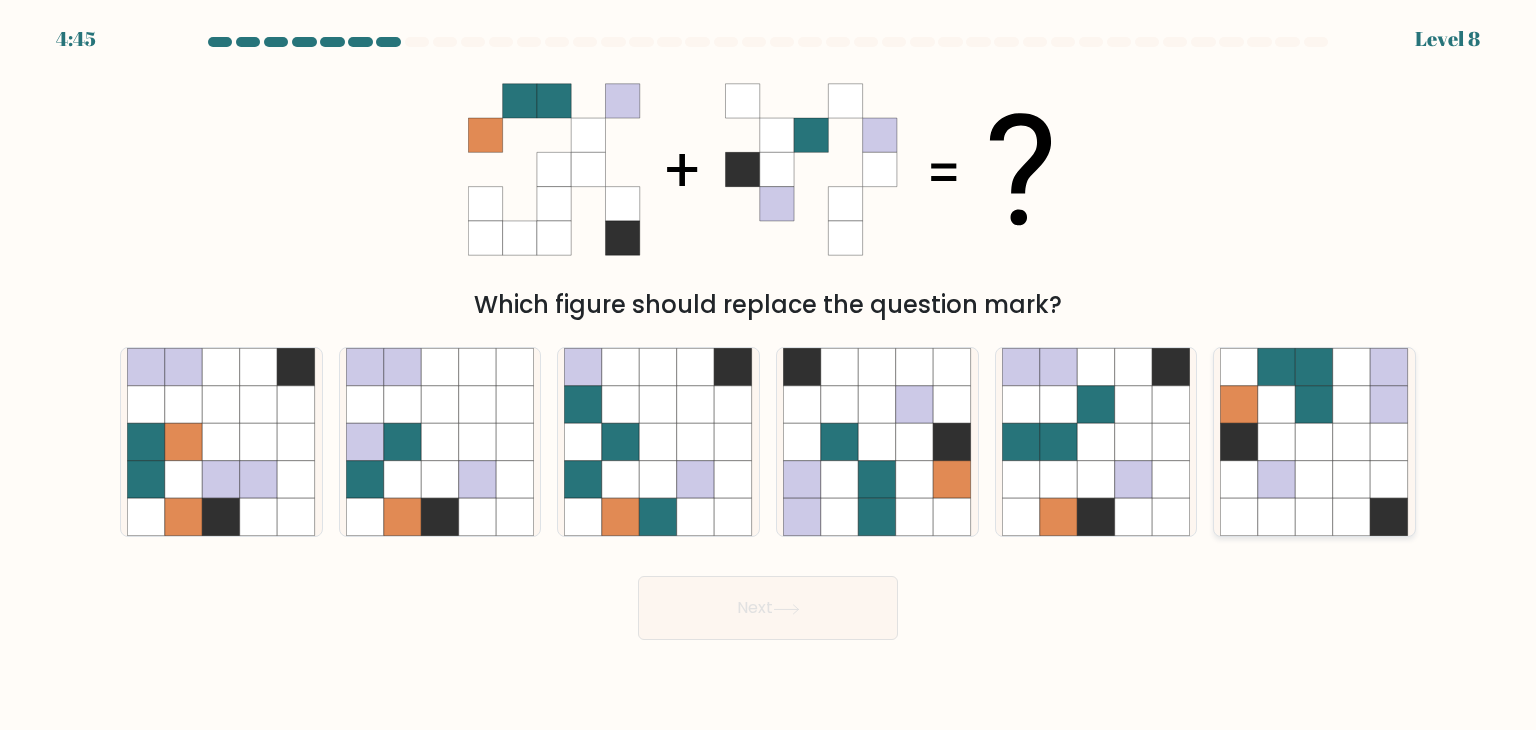 click 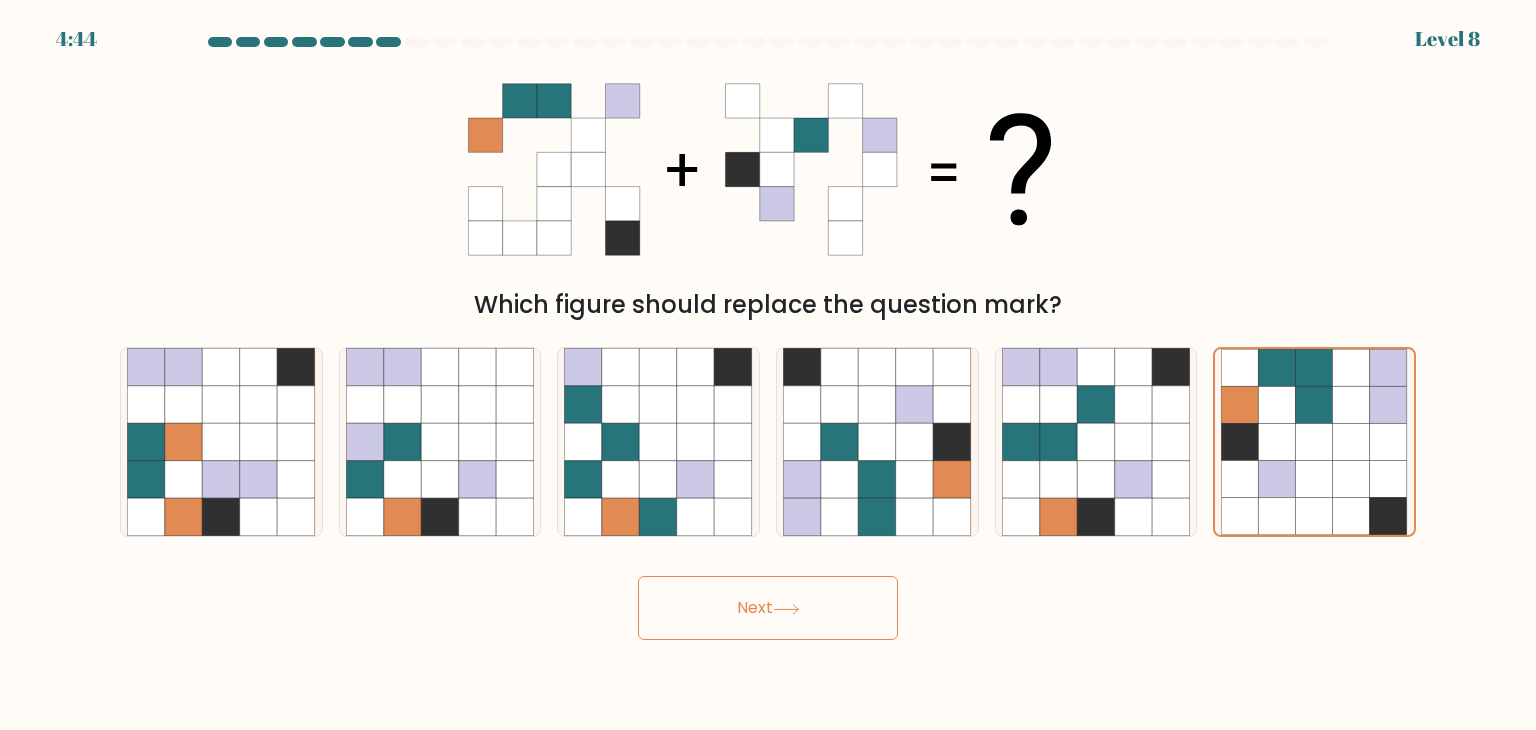 click on "Next" at bounding box center [768, 608] 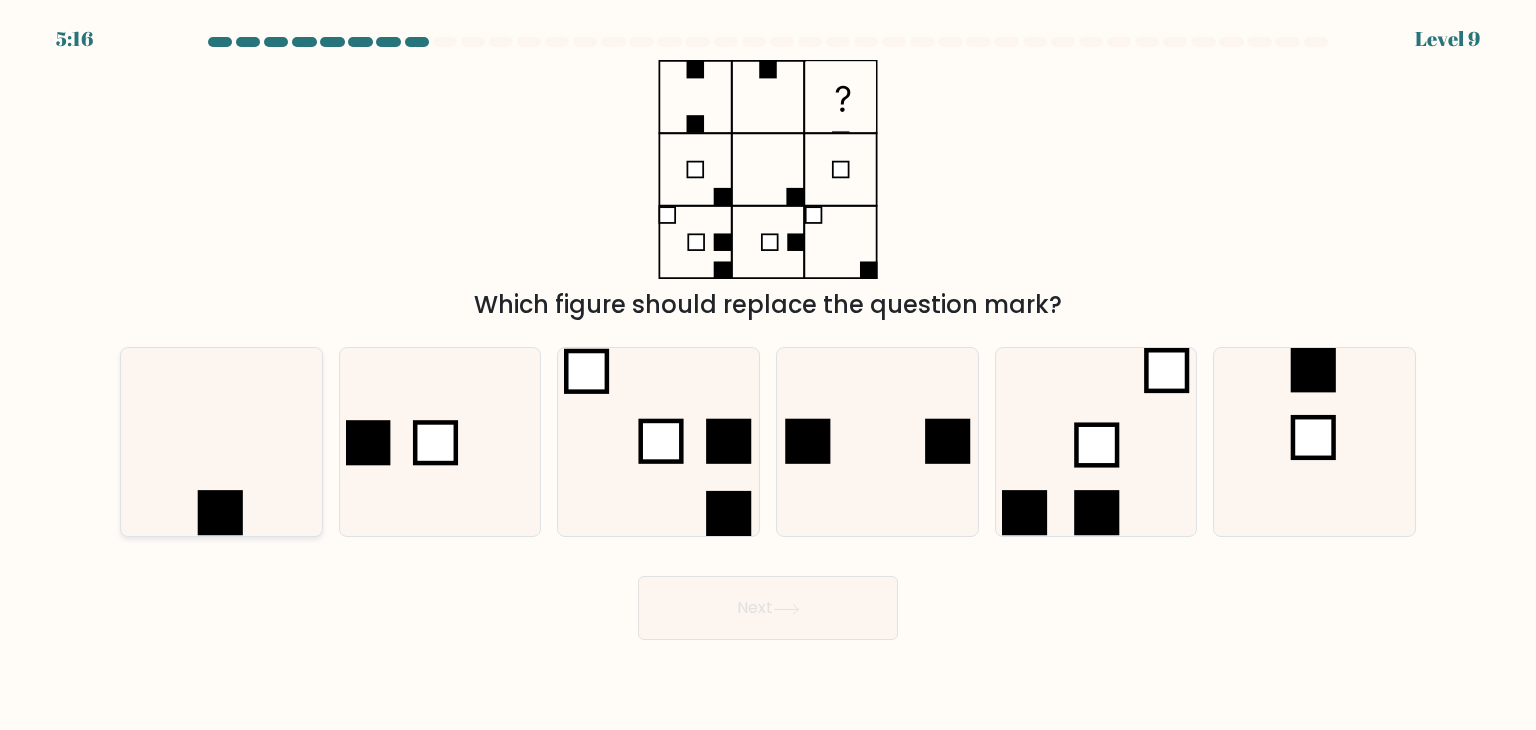 click 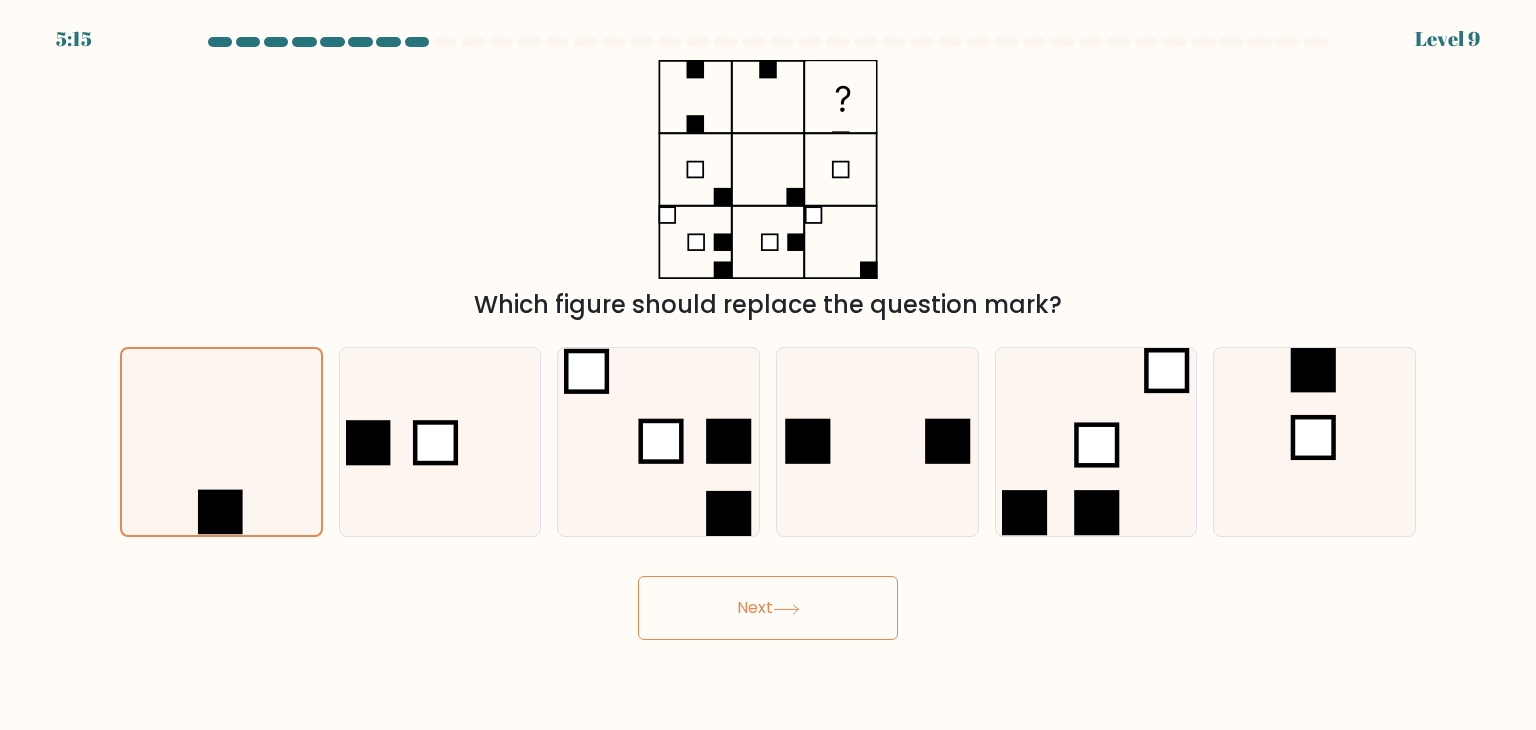 click on "Next" at bounding box center [768, 608] 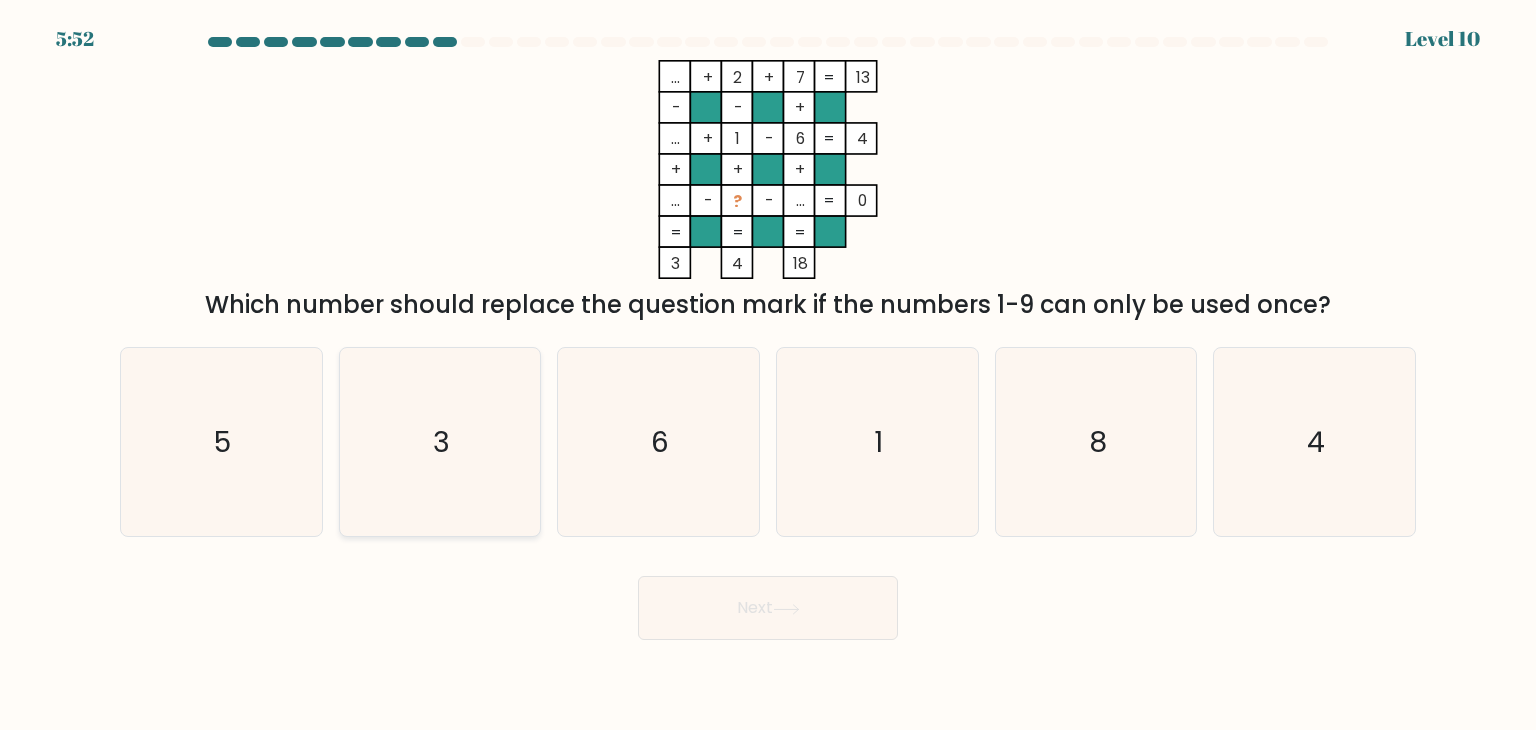 click on "3" 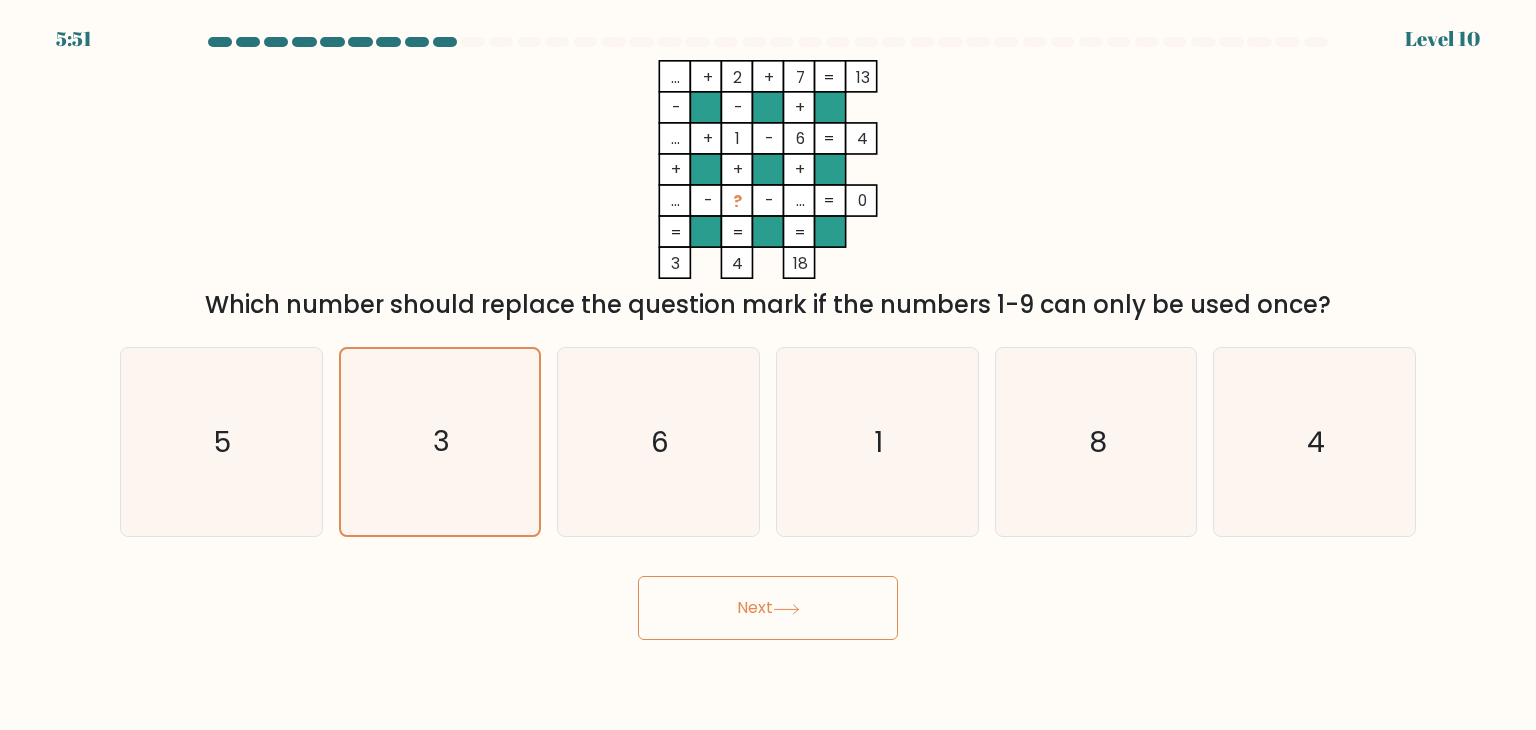 click on "Next" at bounding box center (768, 608) 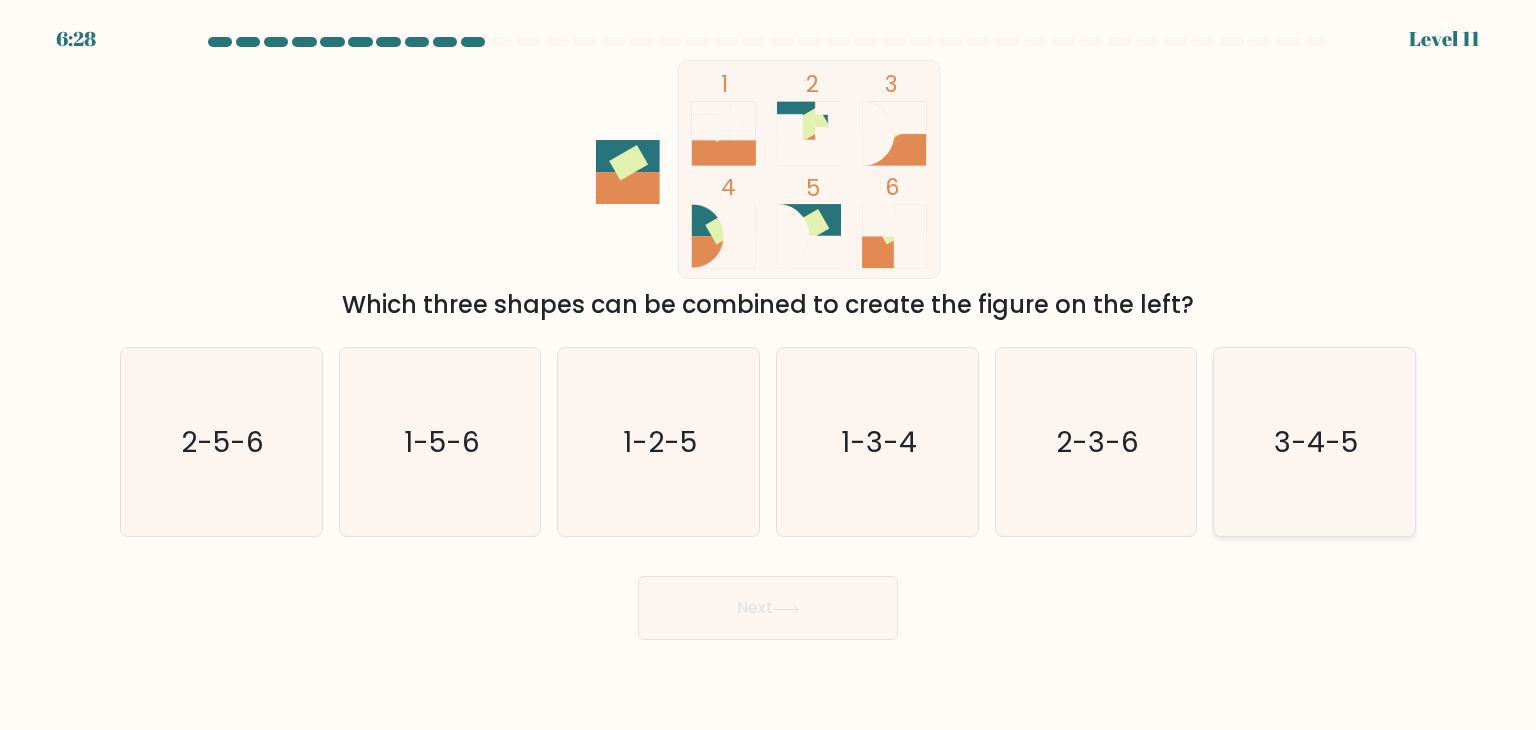 click on "3-4-5" 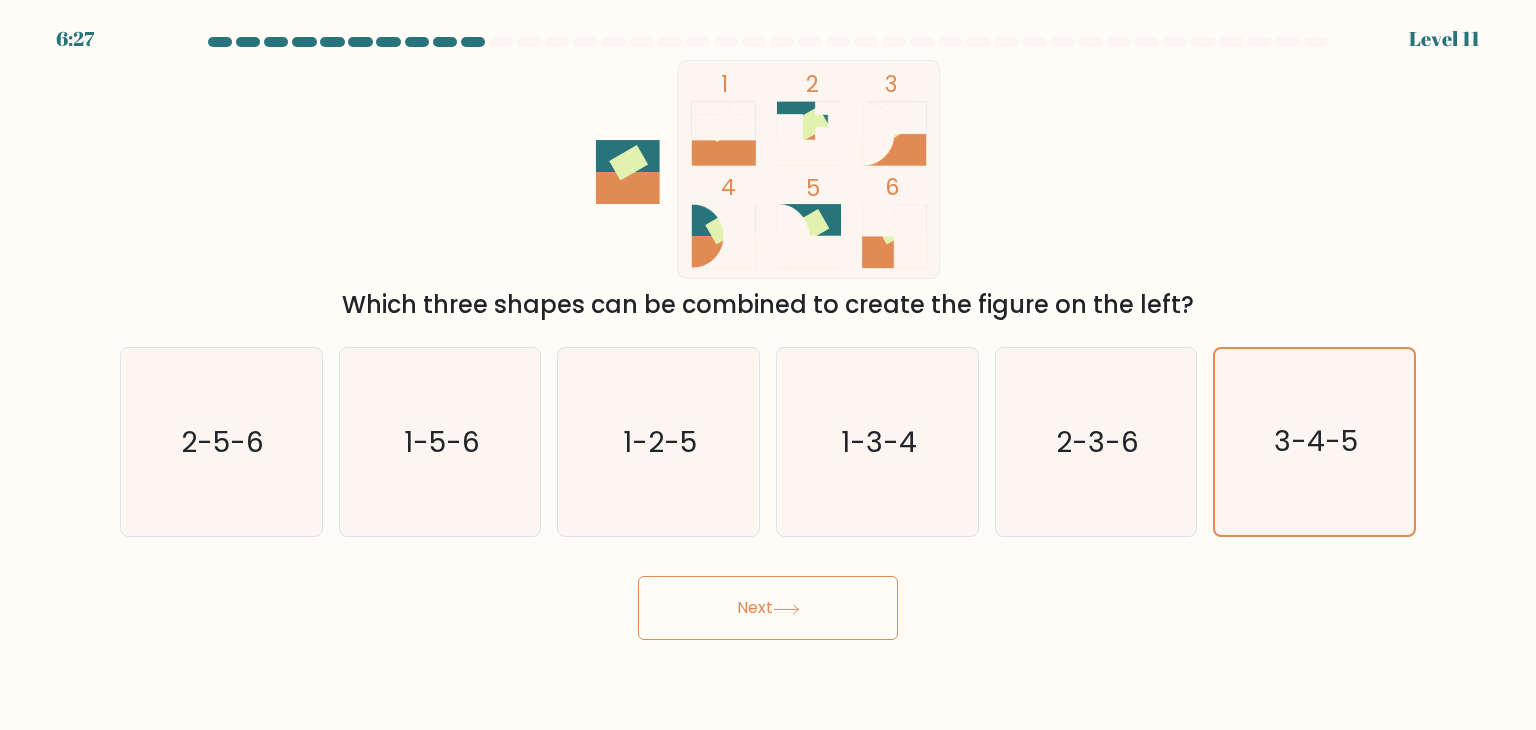 click 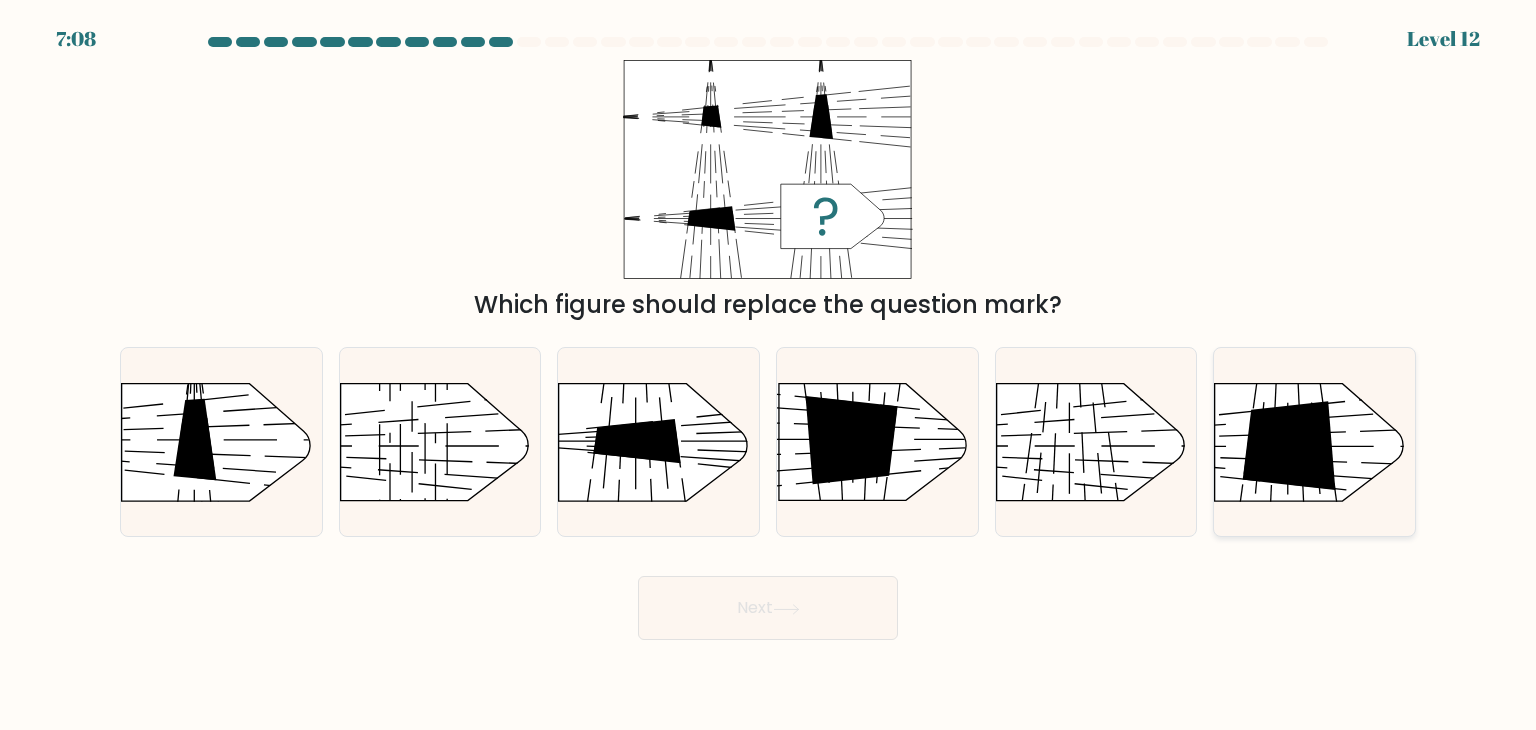 click 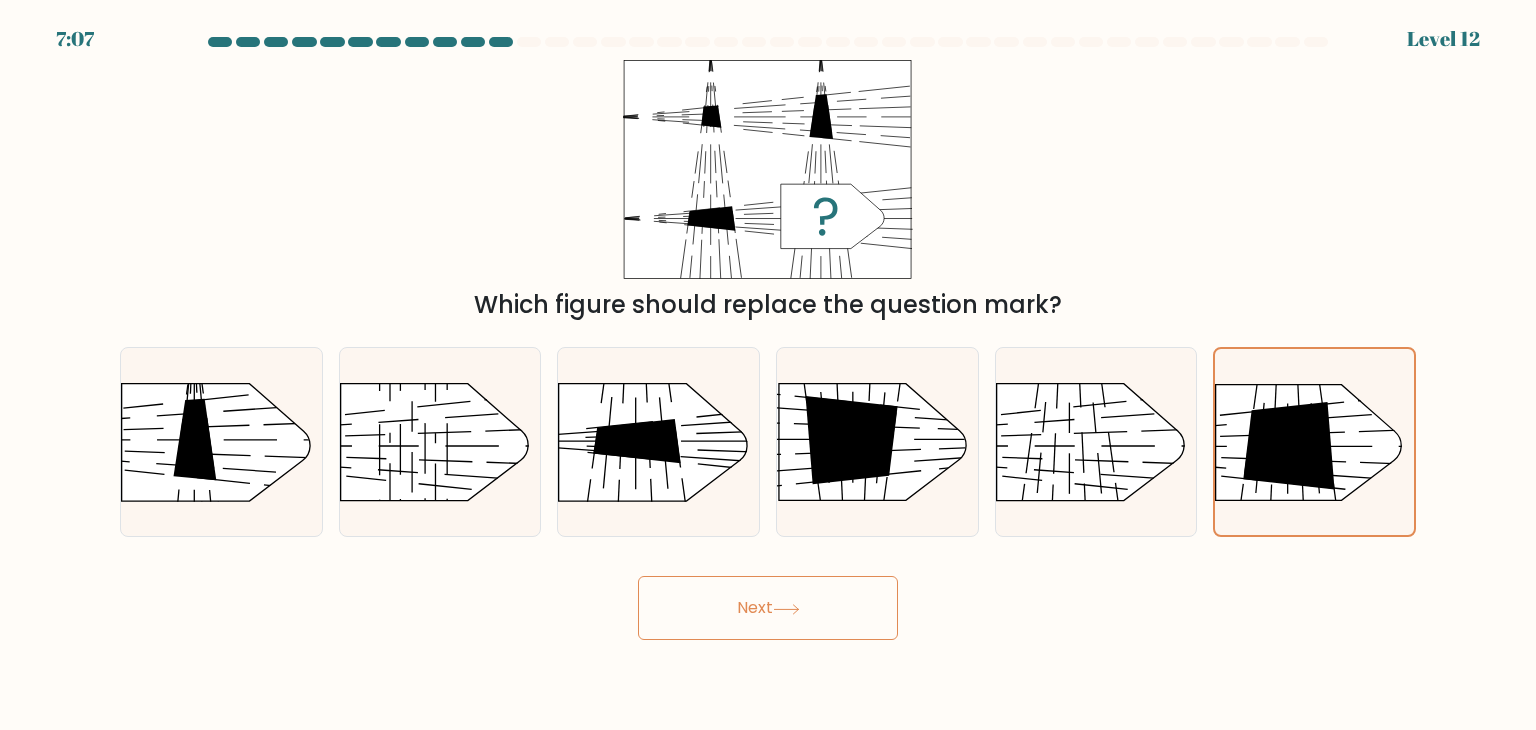 click on "Next" at bounding box center (768, 608) 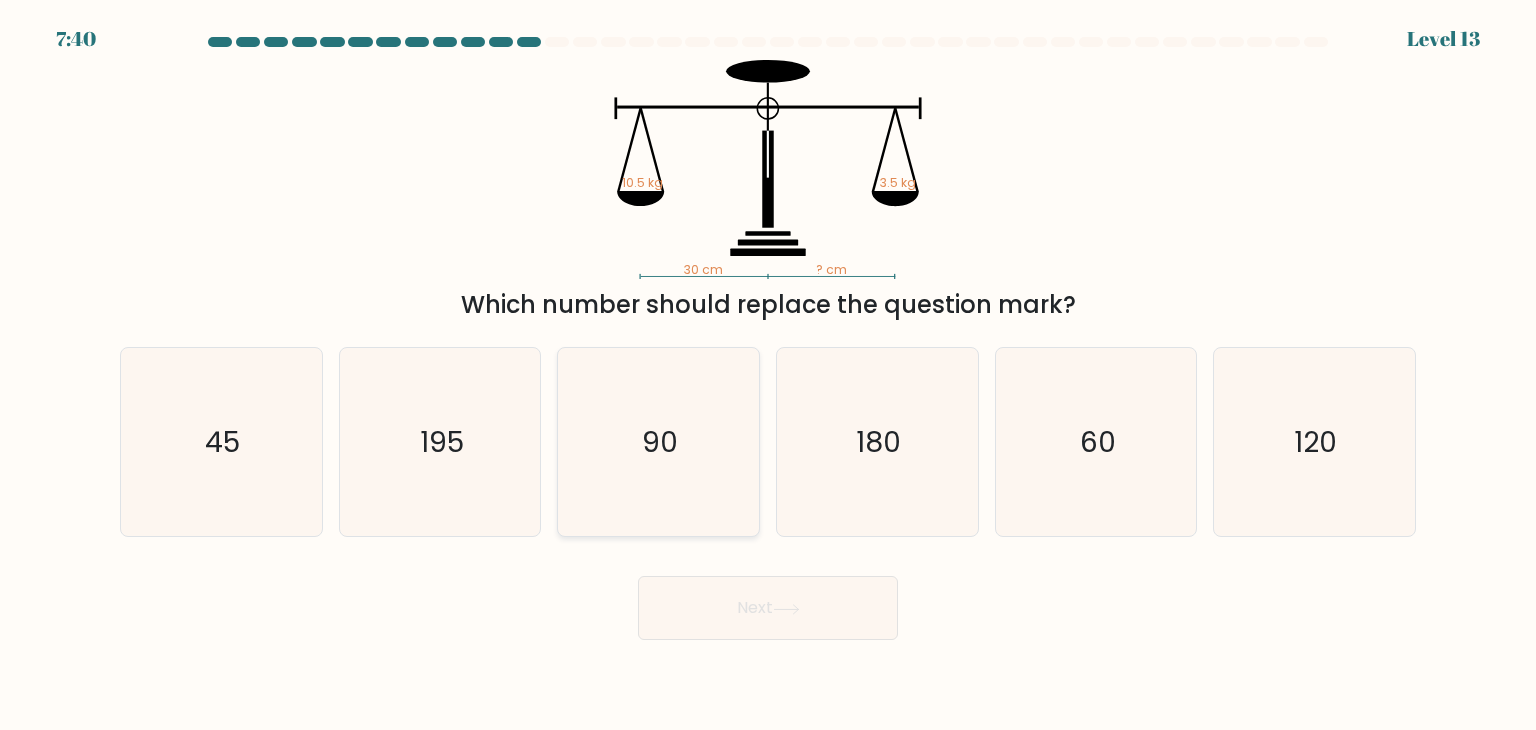 click on "90" 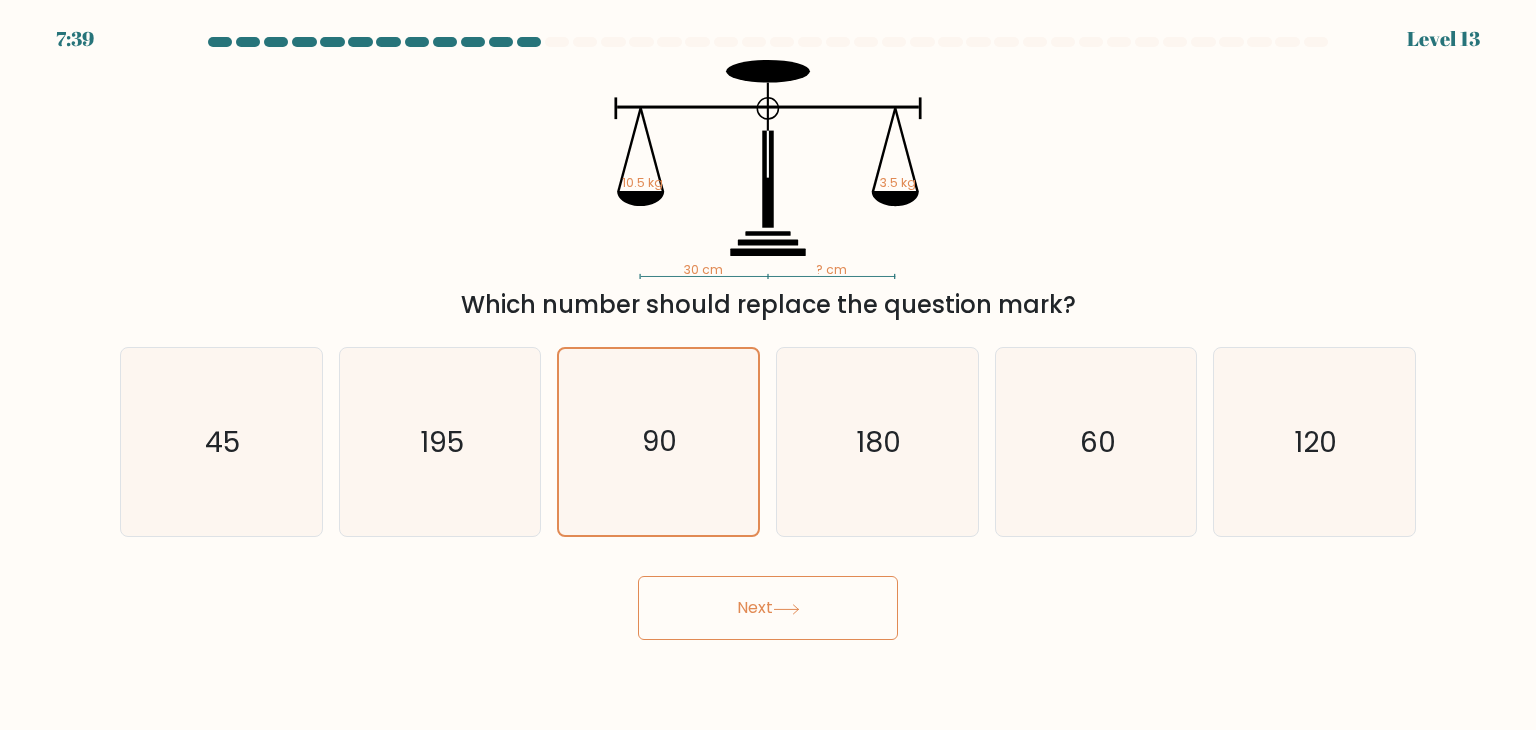 click on "Next" at bounding box center [768, 608] 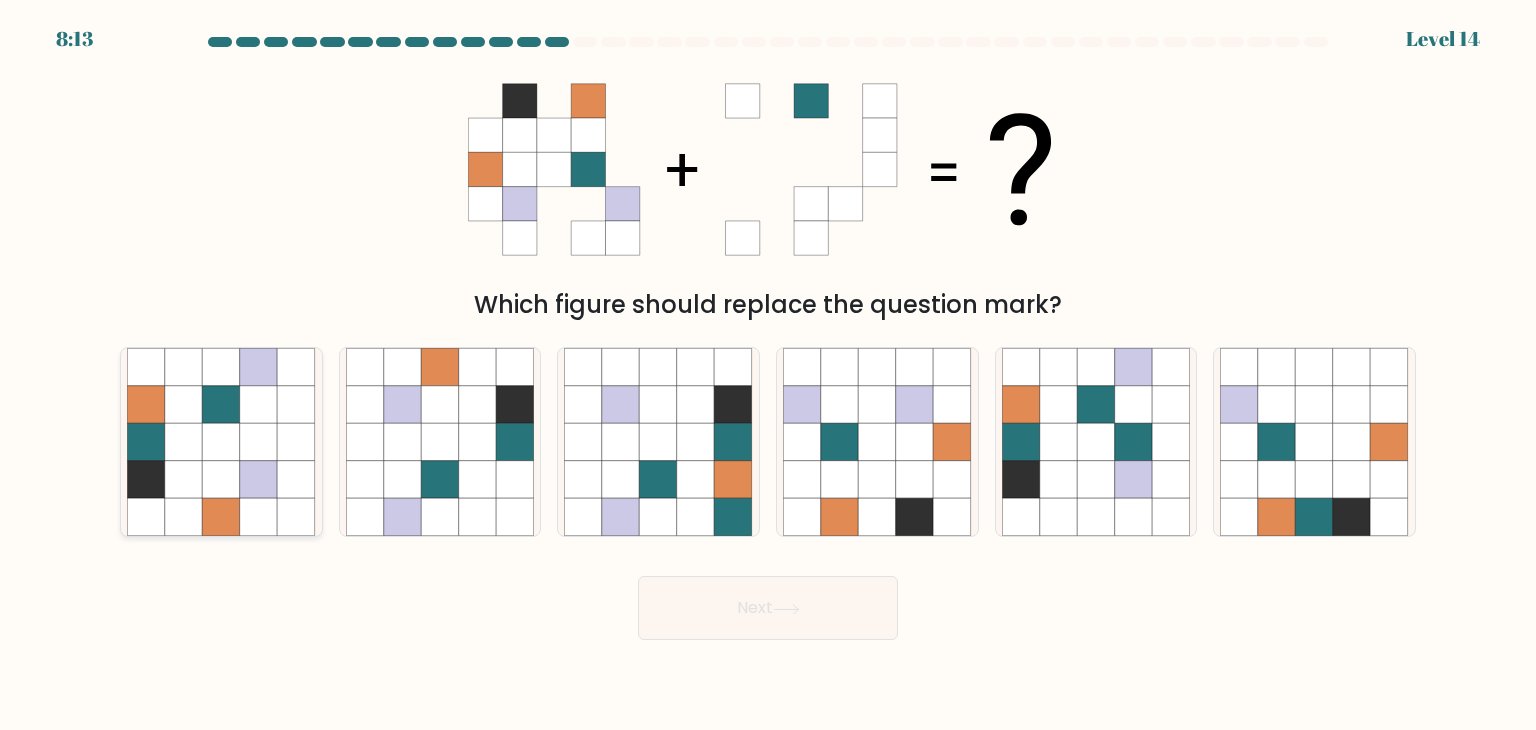 click 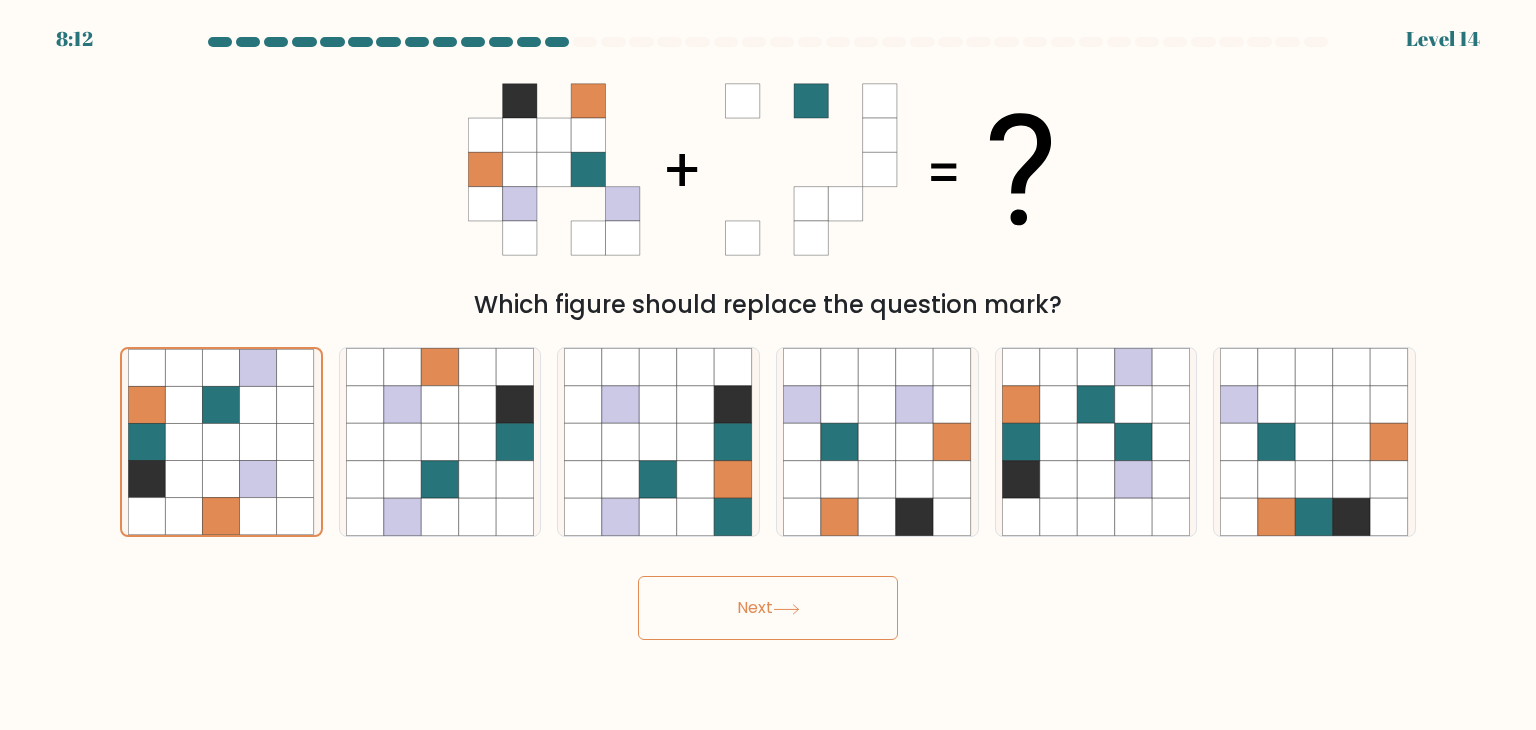 click on "Next" at bounding box center (768, 608) 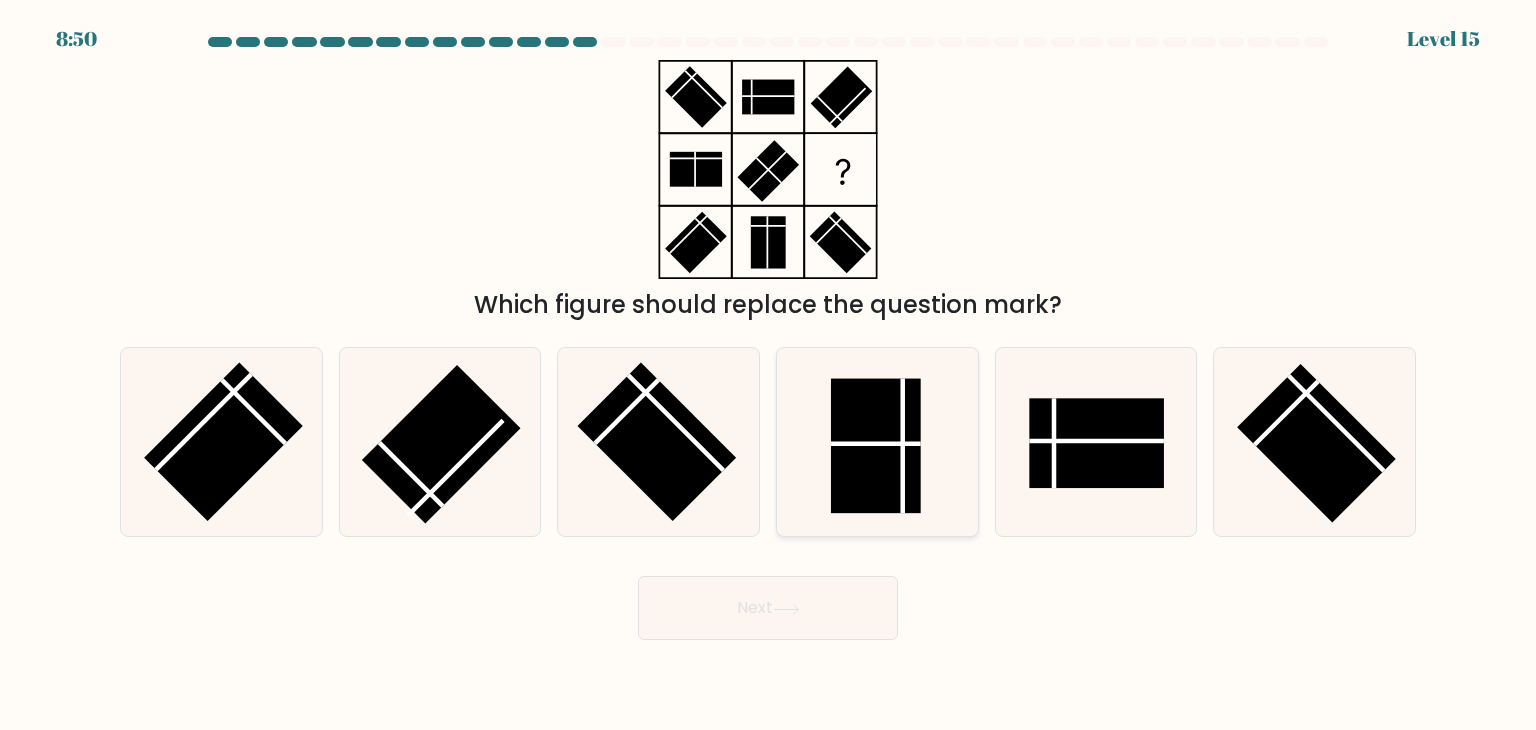 click 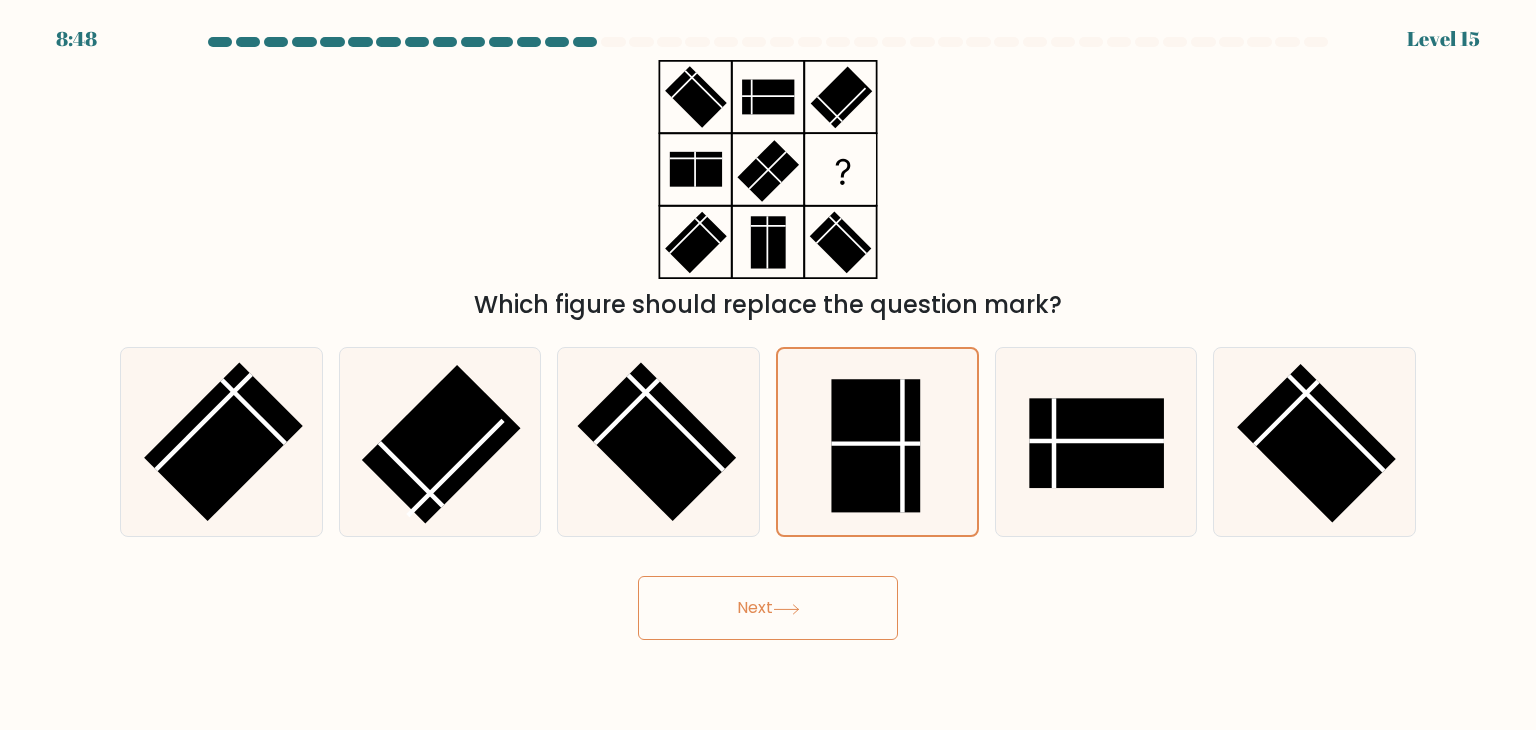 click 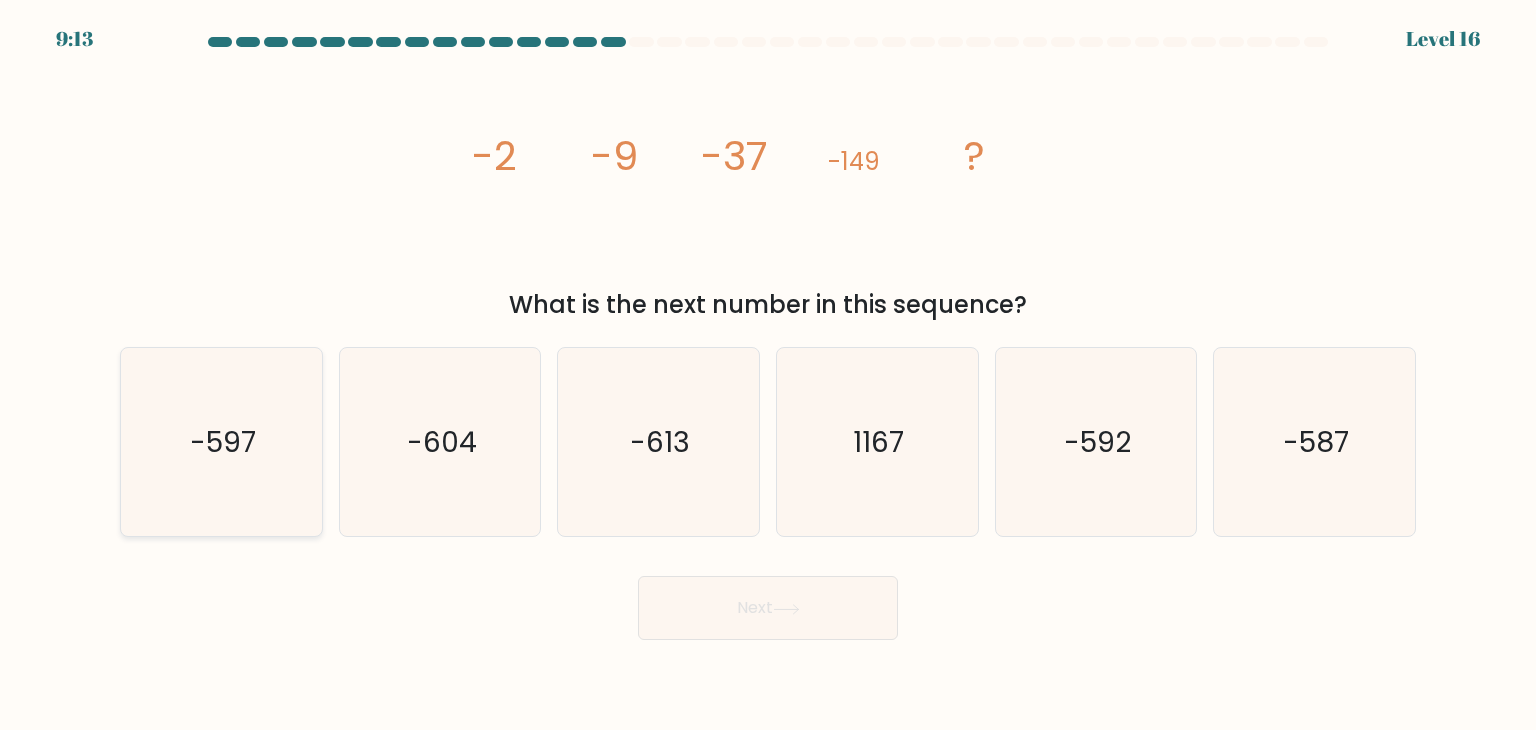 click on "-597" 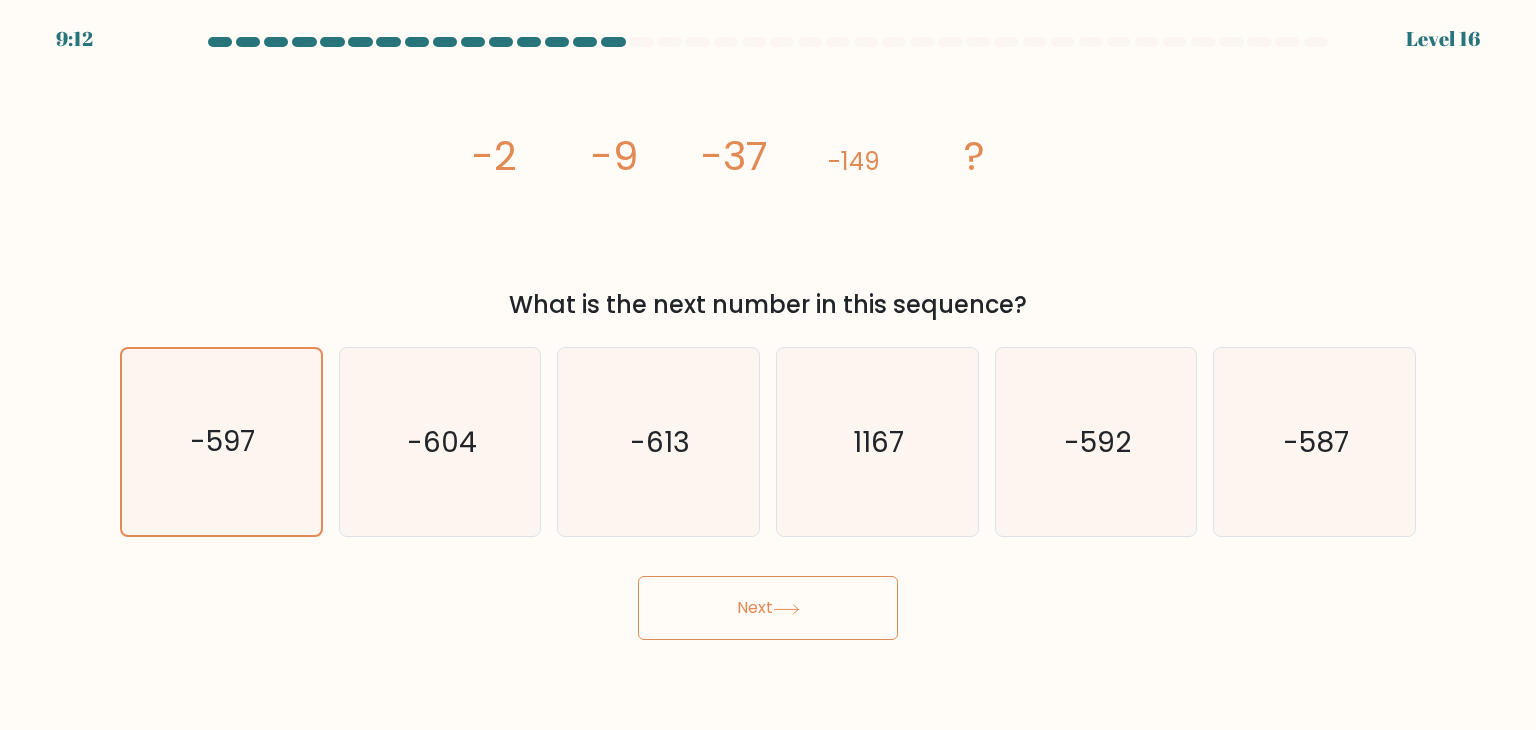click on "Next" at bounding box center (768, 608) 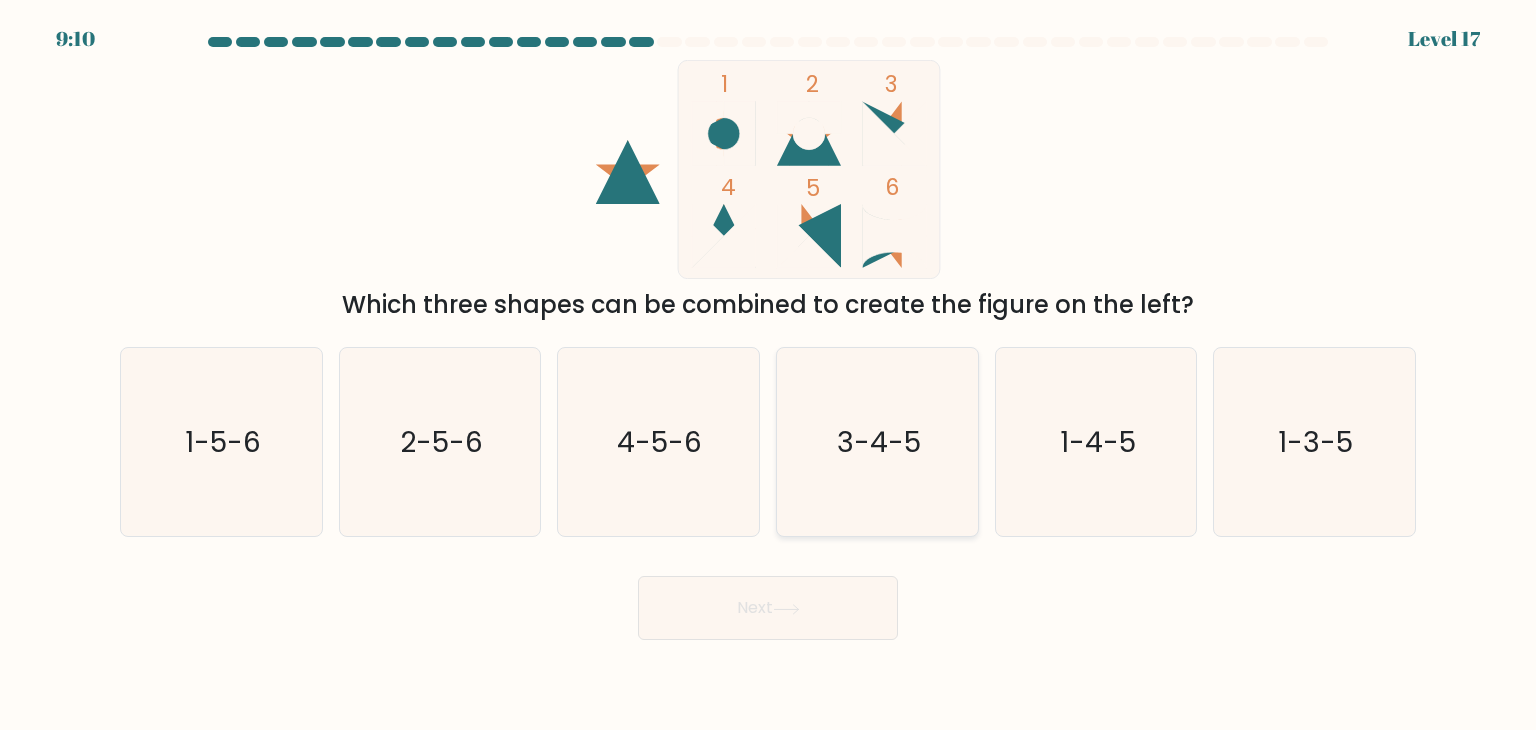 click on "3-4-5" 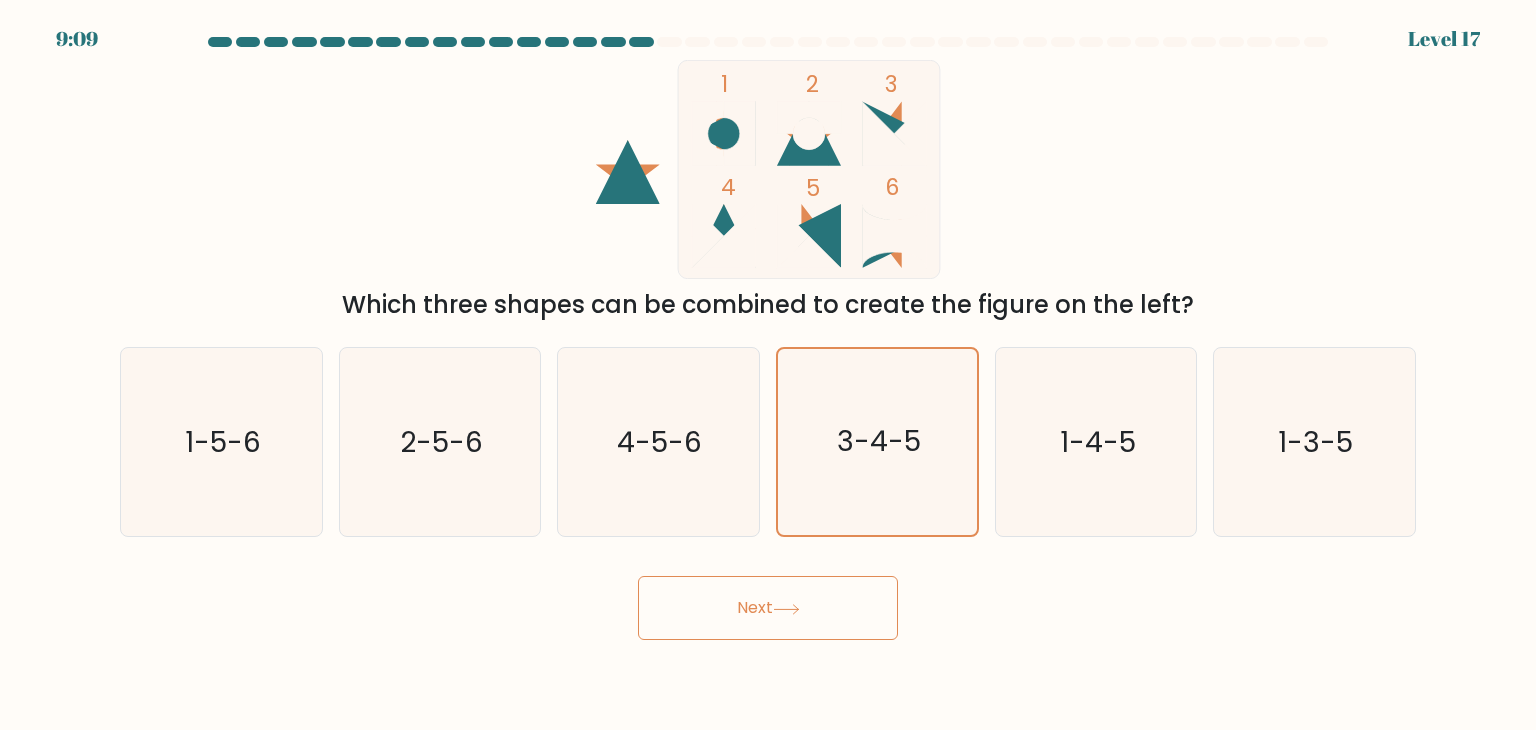 click on "Next" at bounding box center [768, 608] 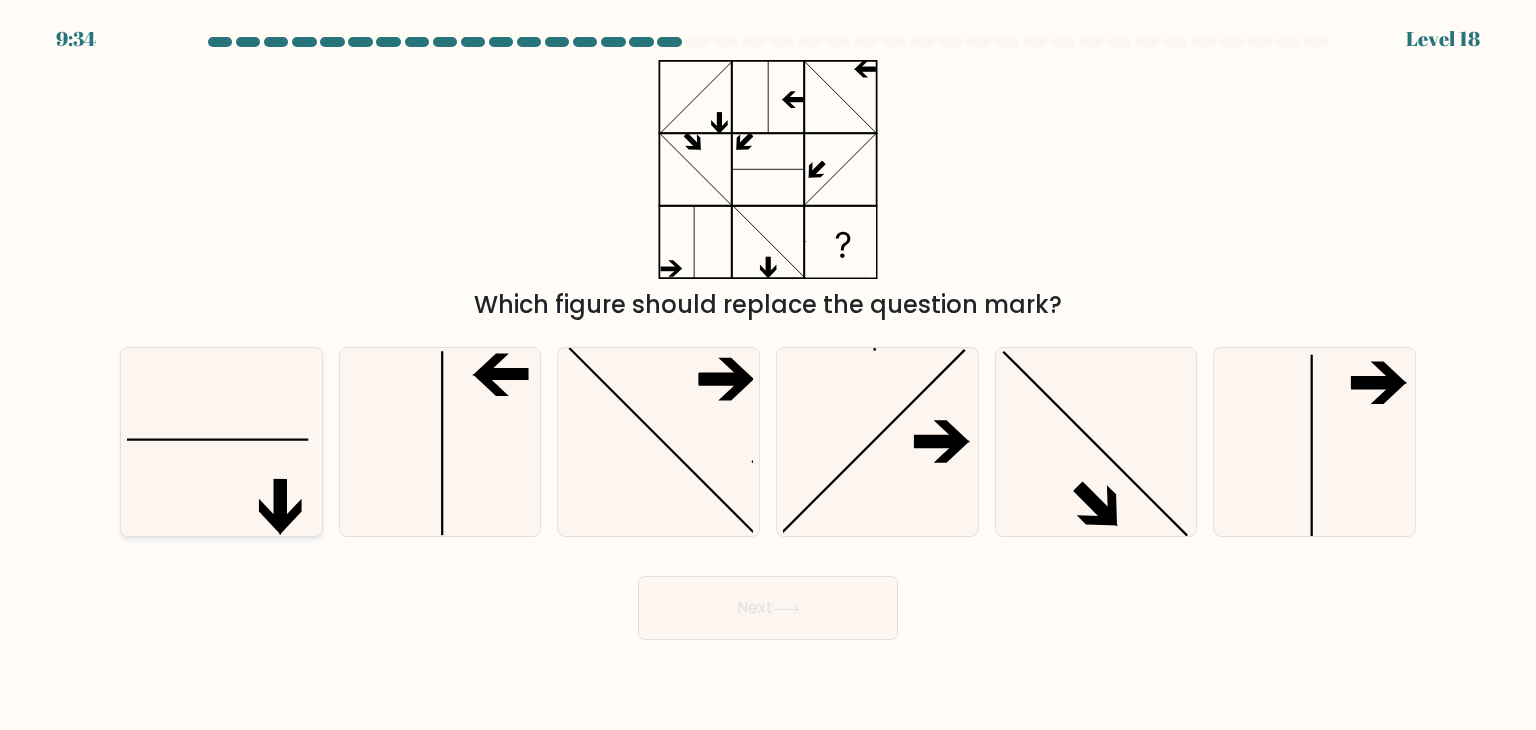 click 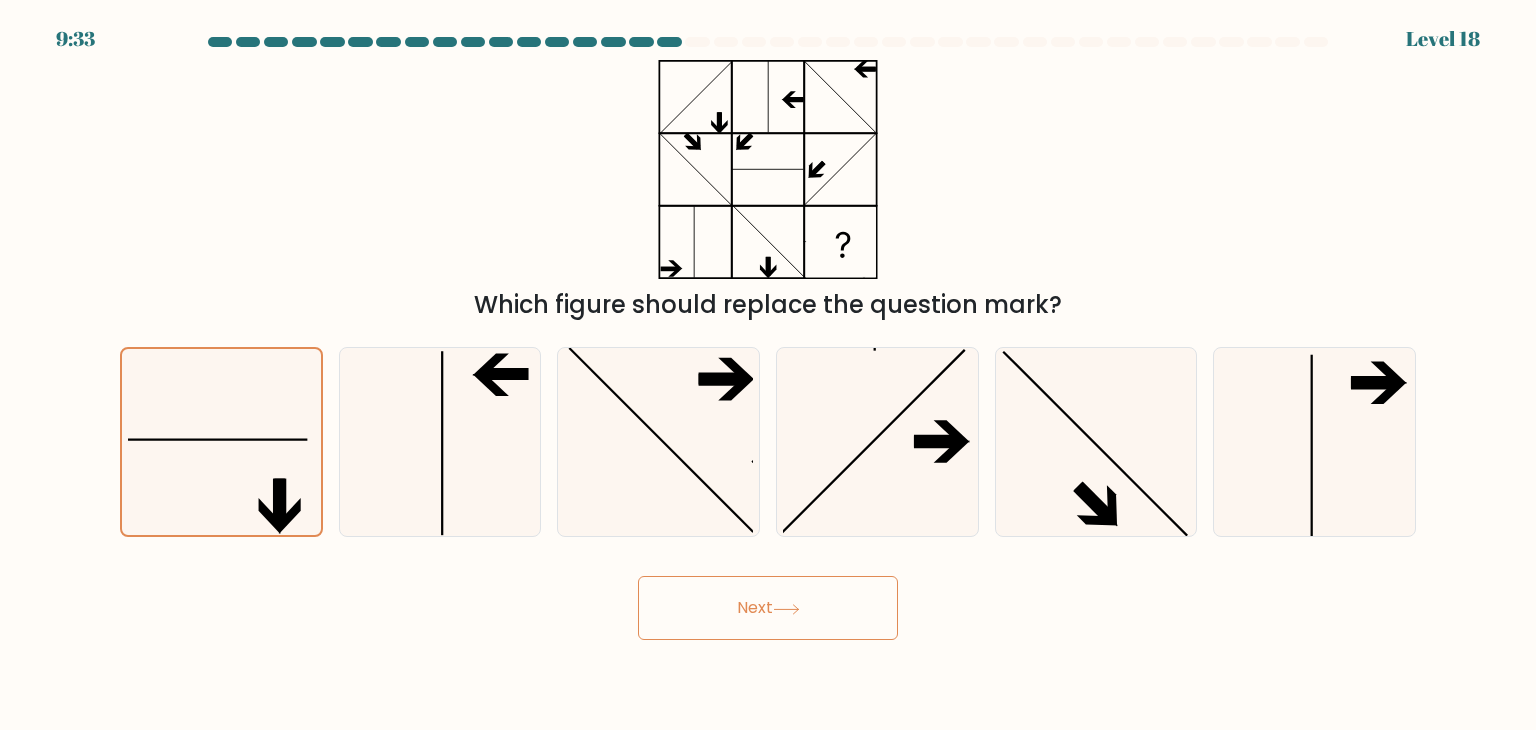 click on "Next" at bounding box center [768, 608] 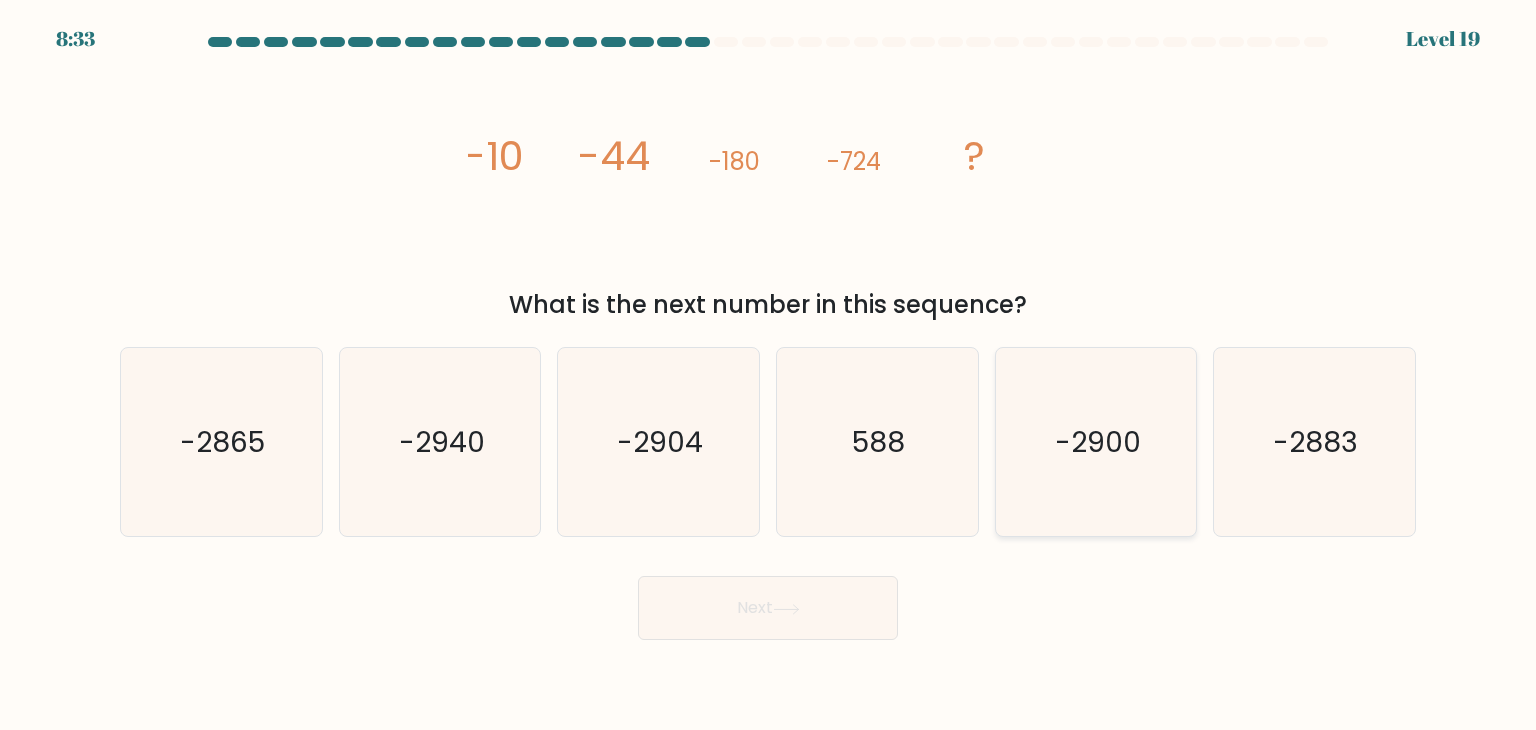 click on "-2900" 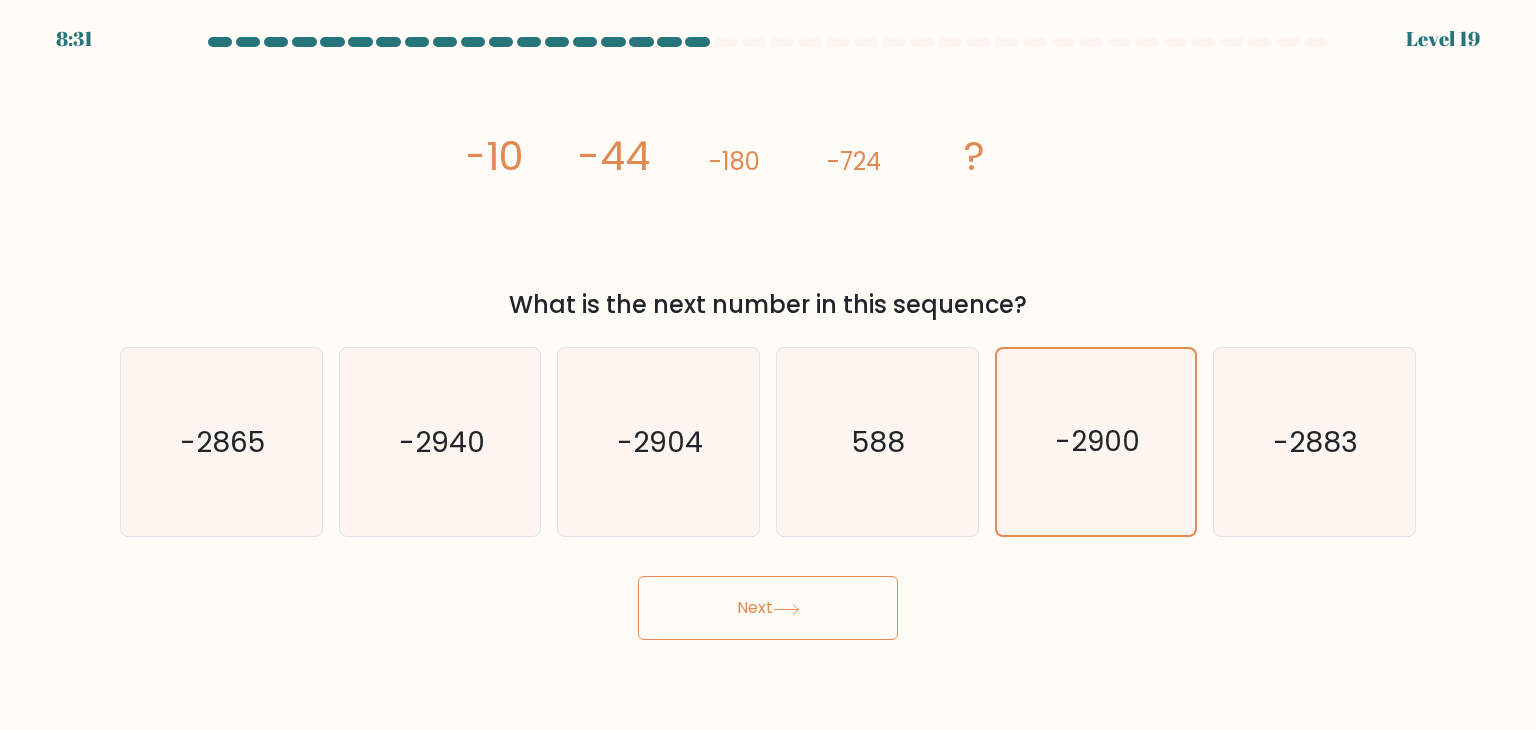 click on "Next" at bounding box center (768, 608) 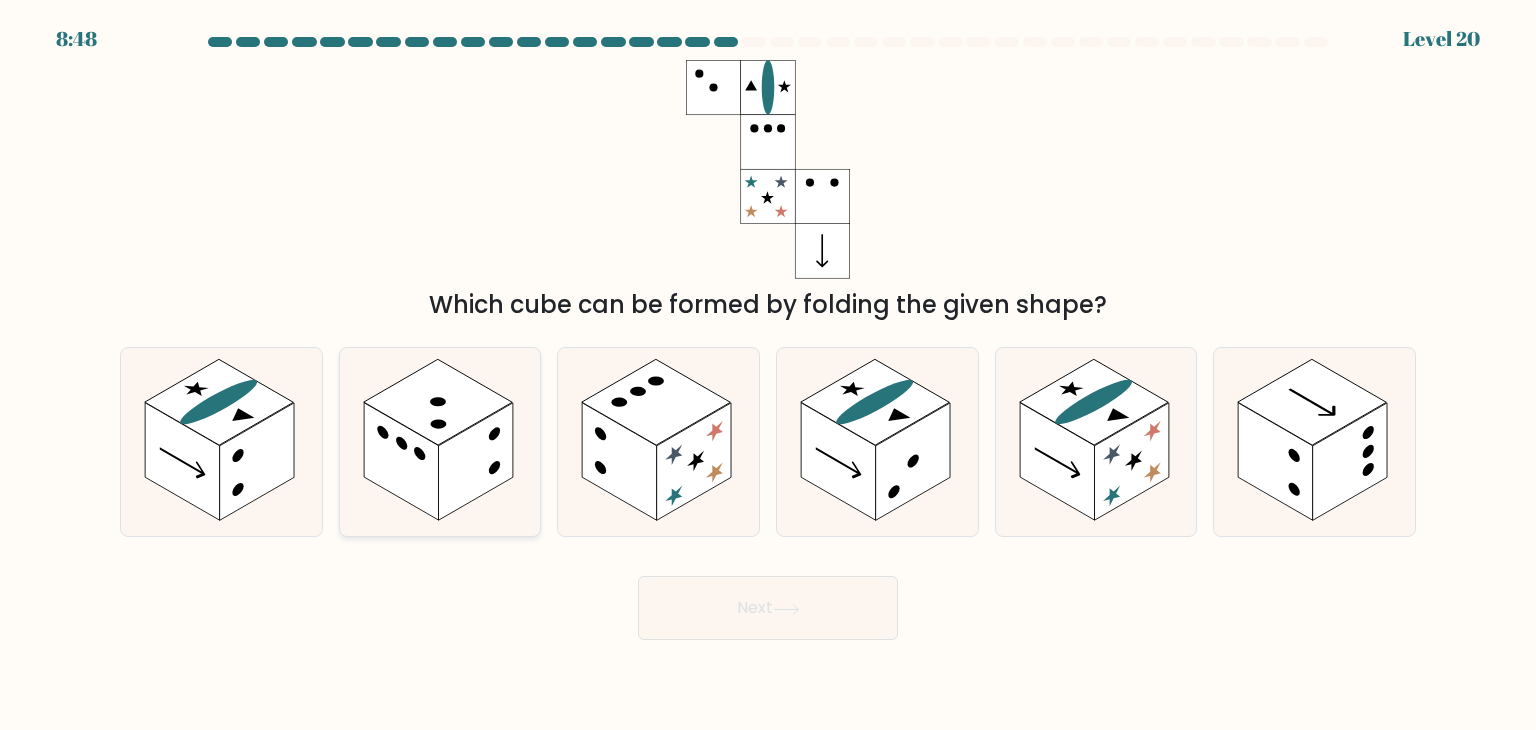click 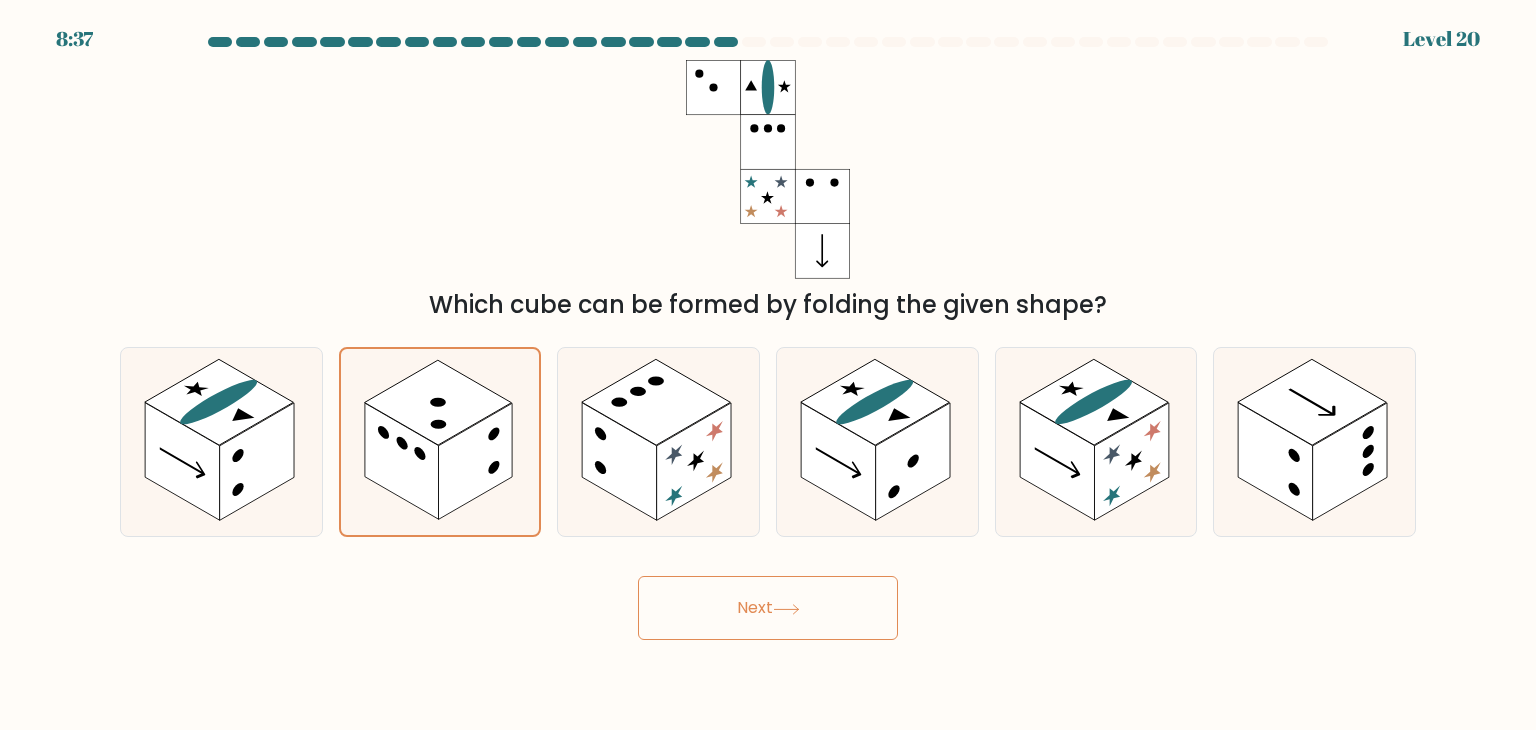 drag, startPoint x: 780, startPoint y: 641, endPoint x: 851, endPoint y: 612, distance: 76.6942 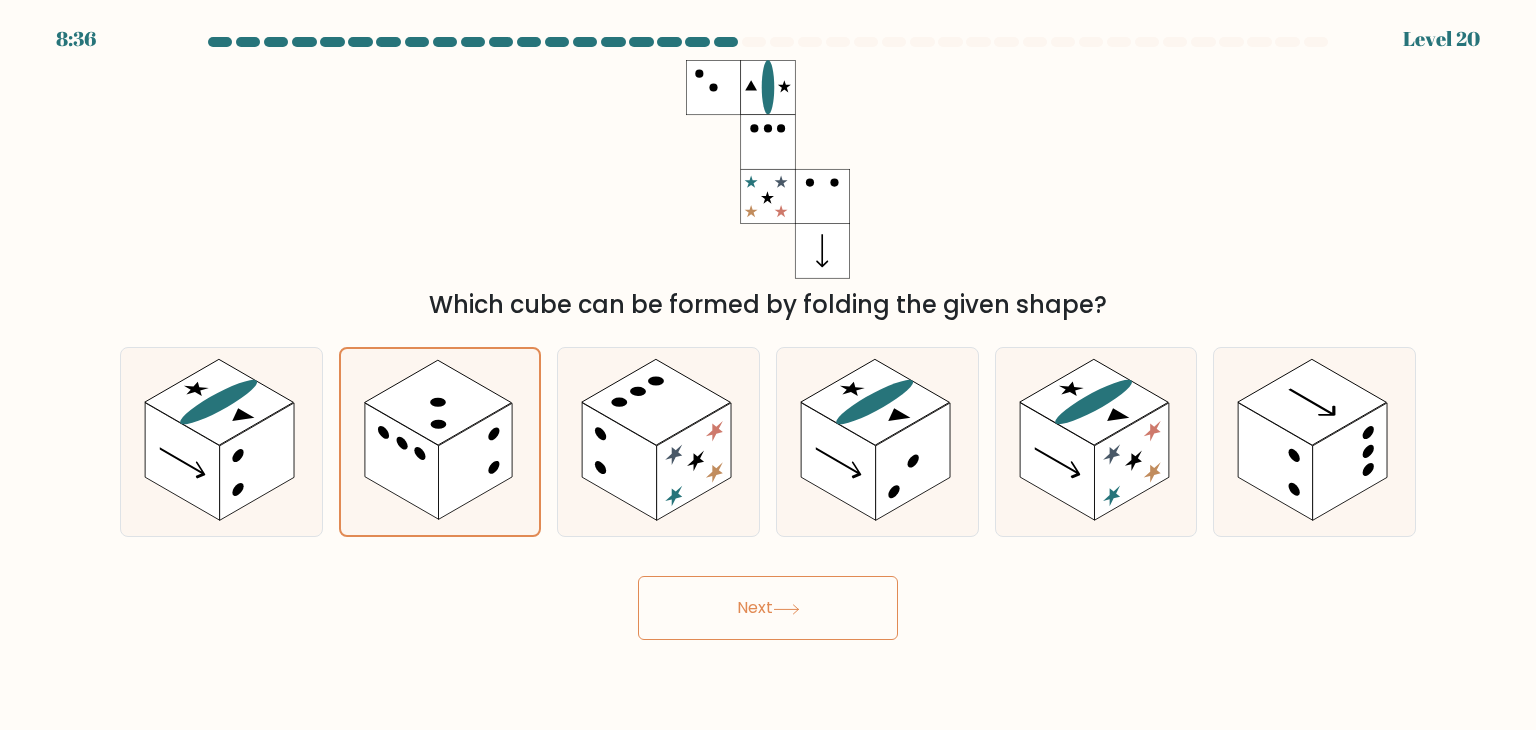 click on "Next" at bounding box center (768, 608) 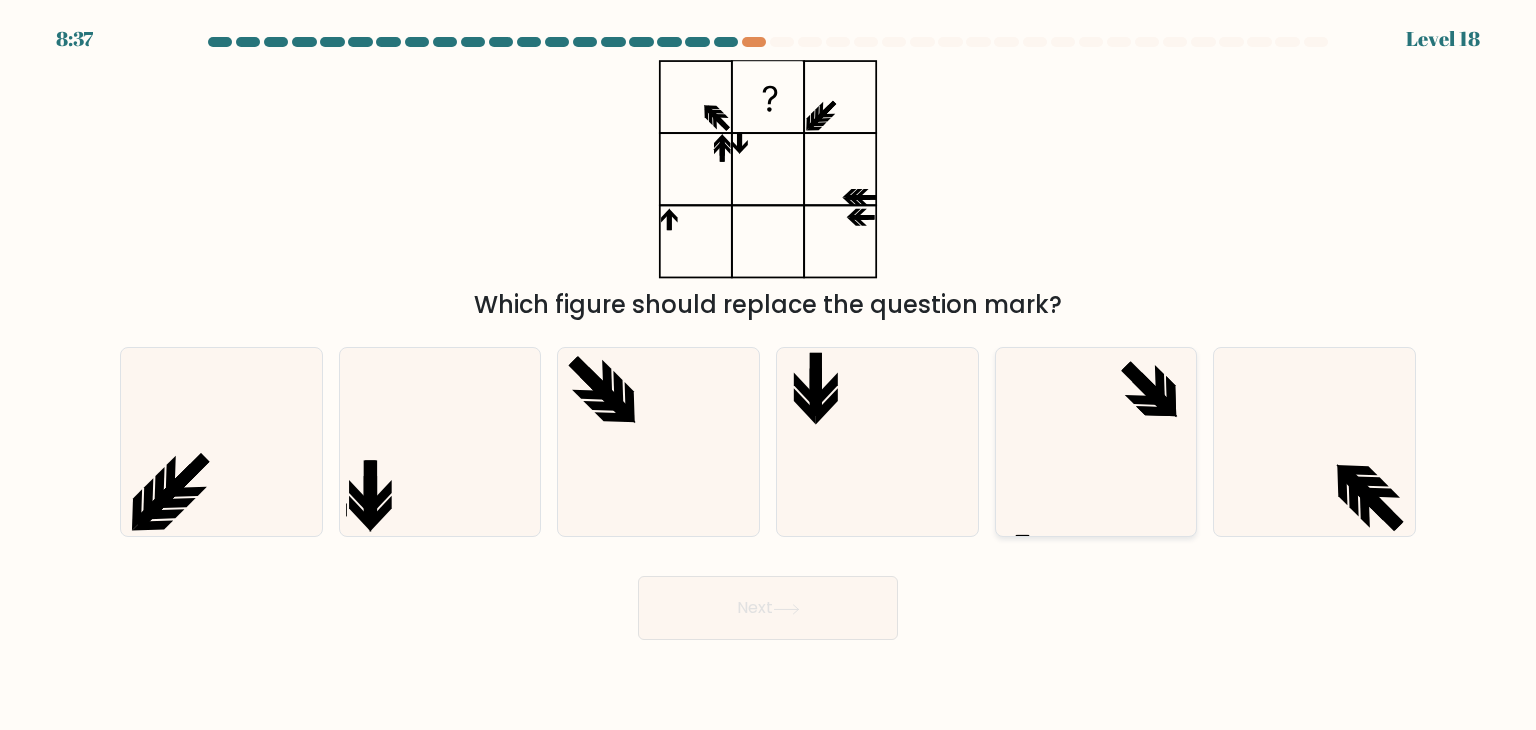 click 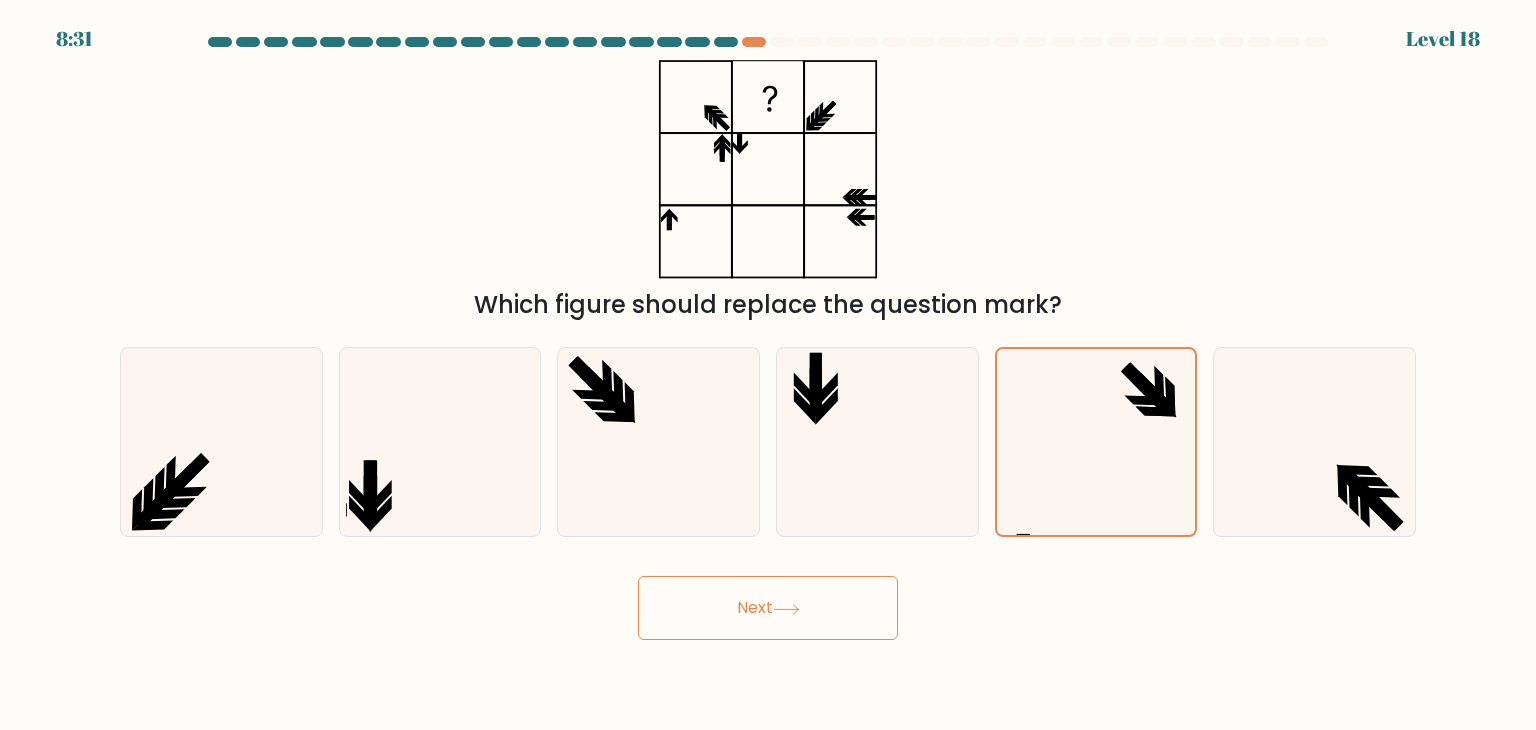 click on "Next" at bounding box center [768, 608] 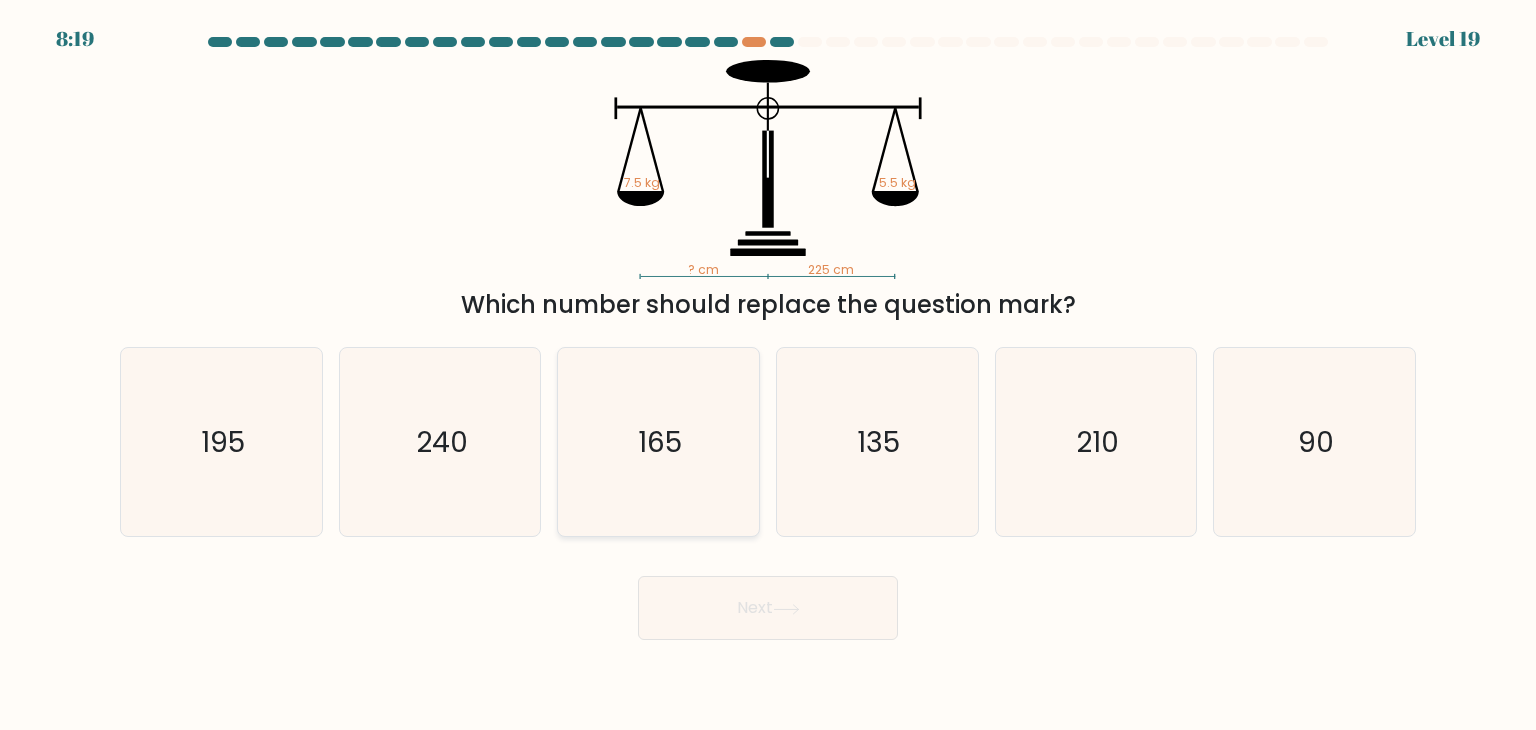 click on "165" 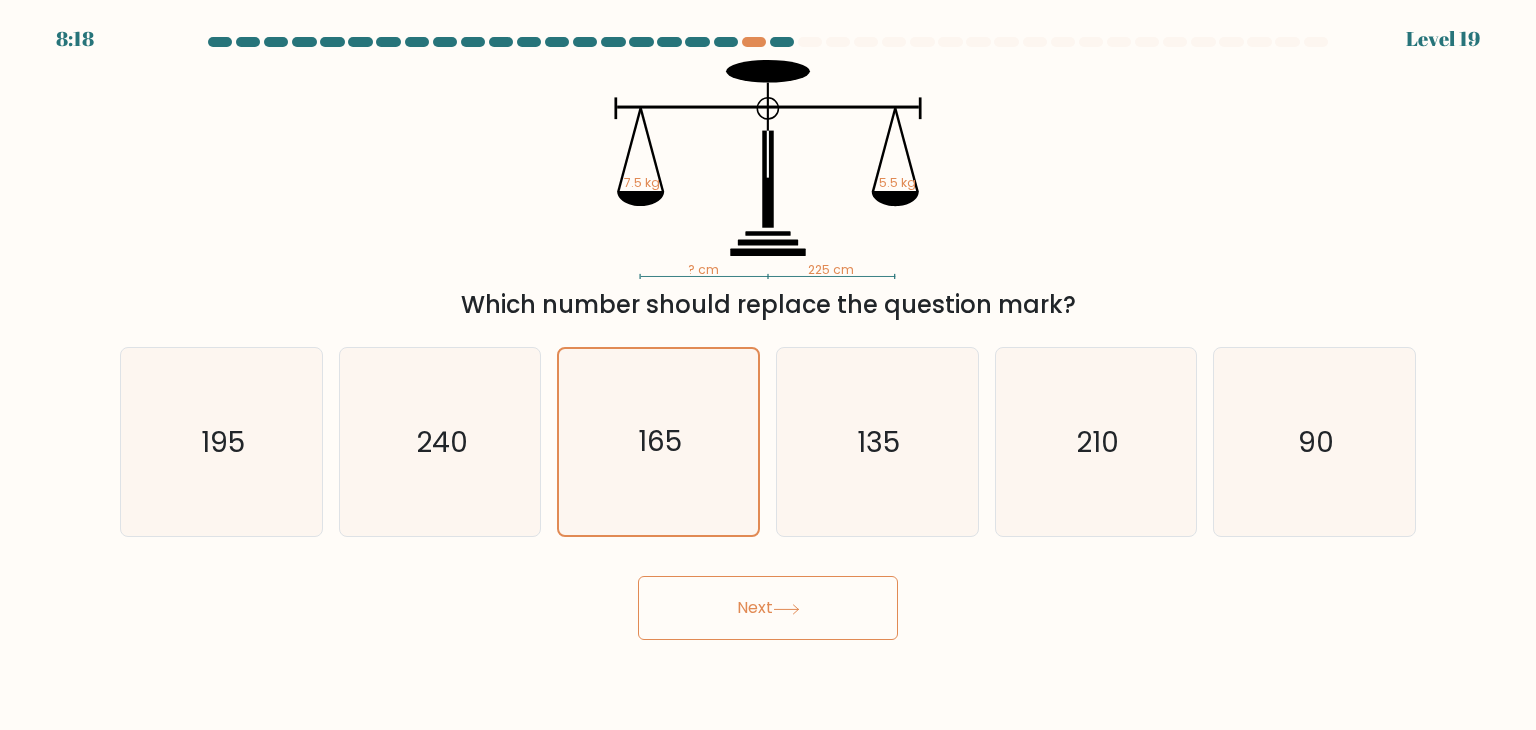 click on "Next" at bounding box center (768, 608) 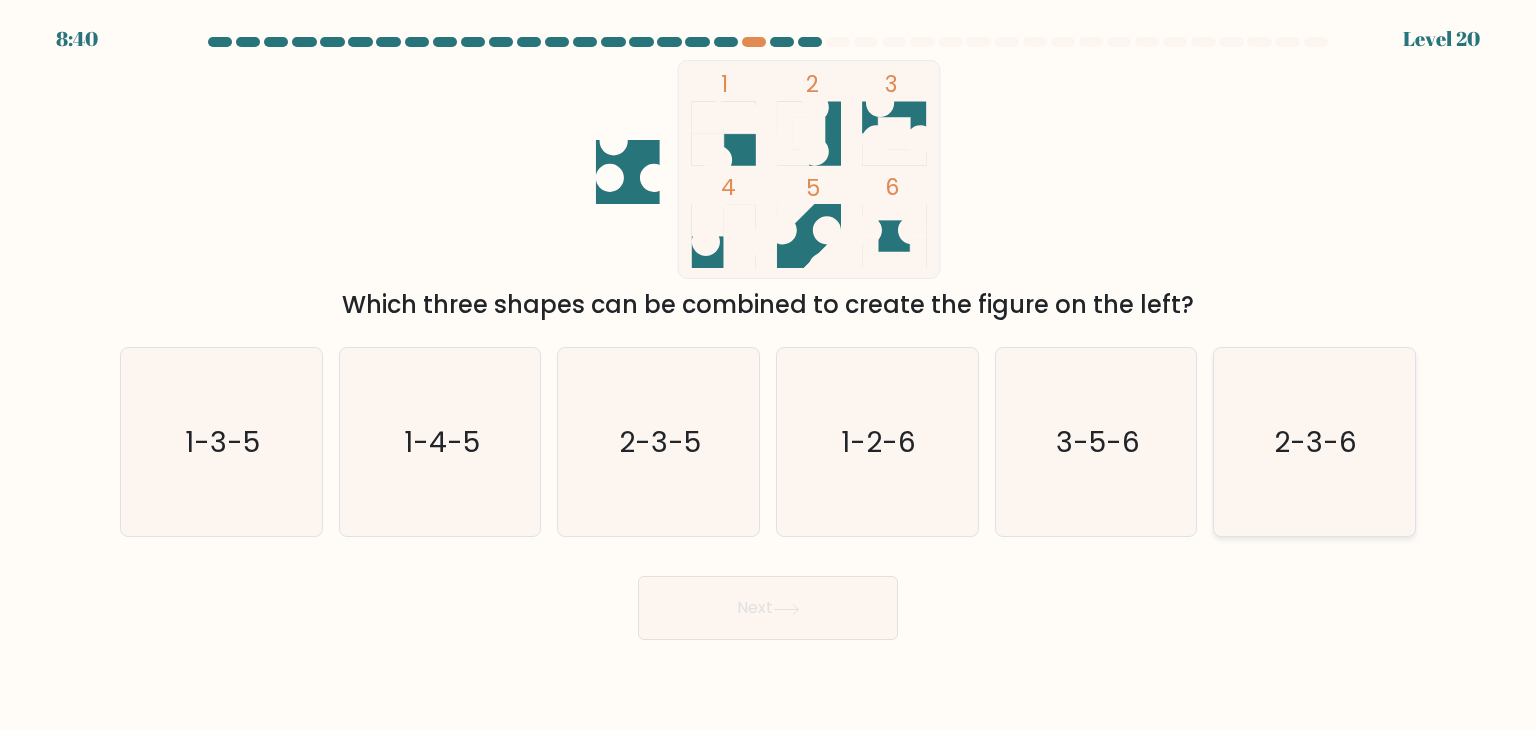 click on "2-3-6" 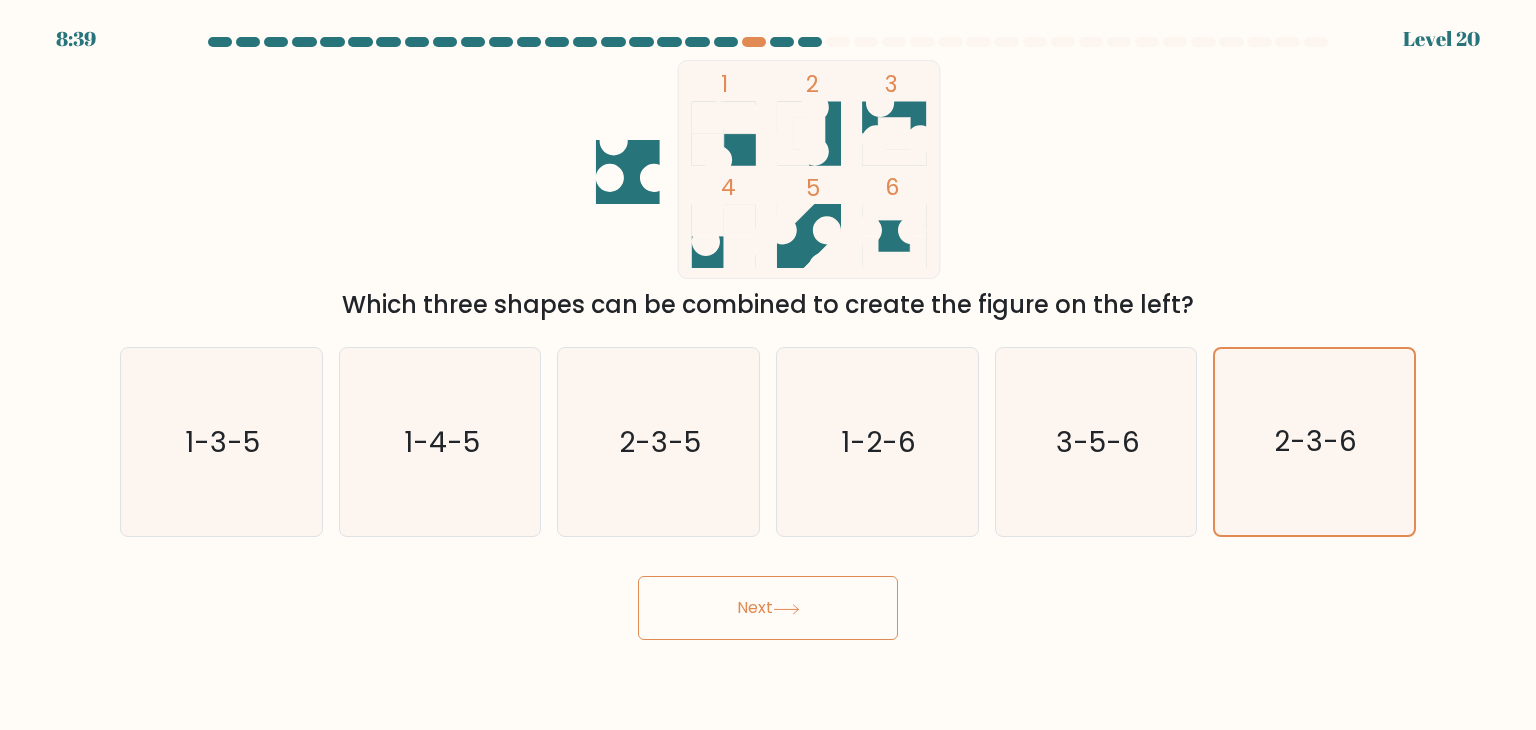 click on "Next" at bounding box center [768, 608] 